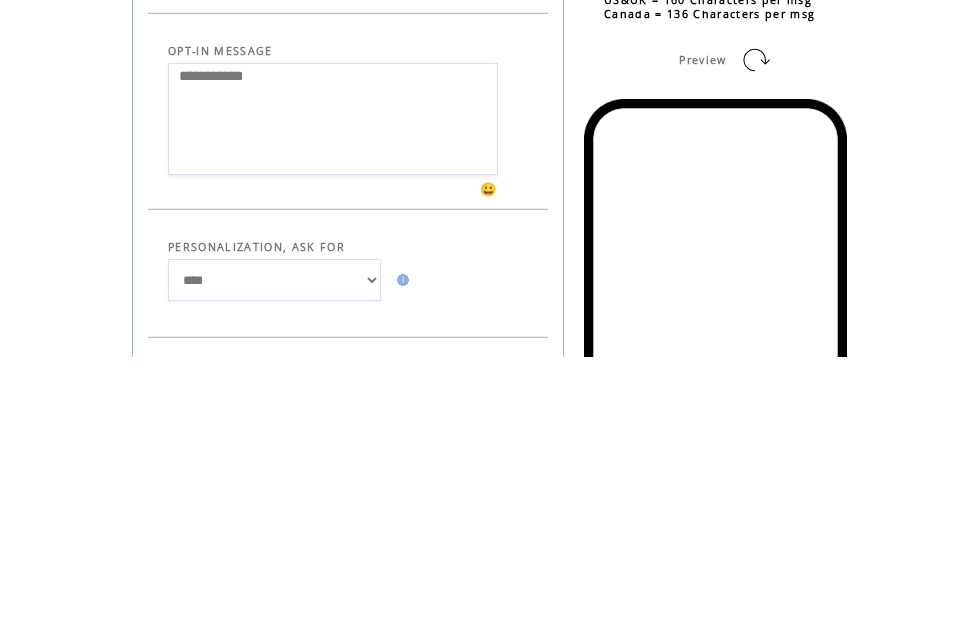 scroll, scrollTop: 181, scrollLeft: 0, axis: vertical 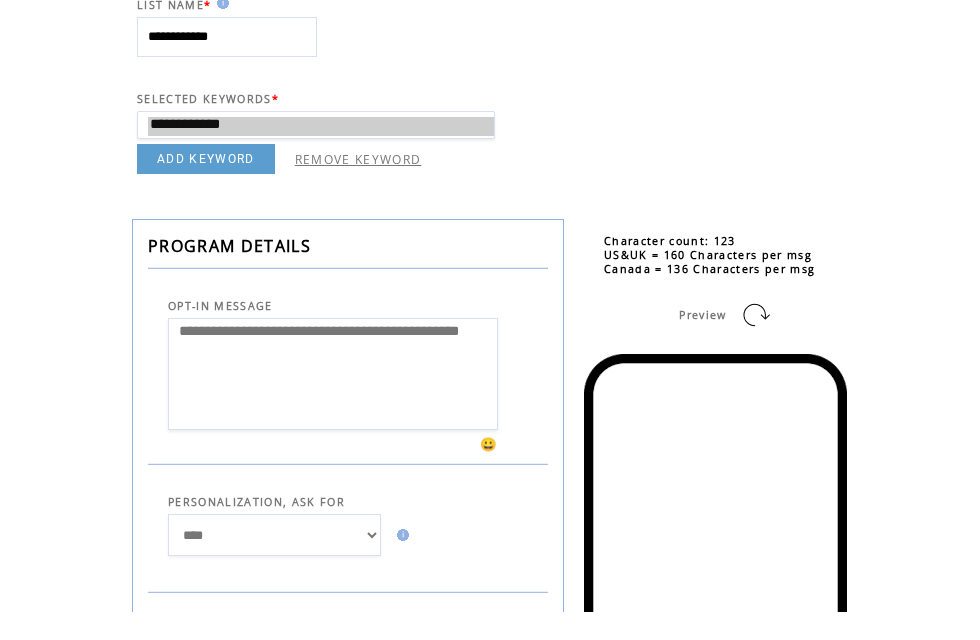 click on "**********" at bounding box center [333, 403] 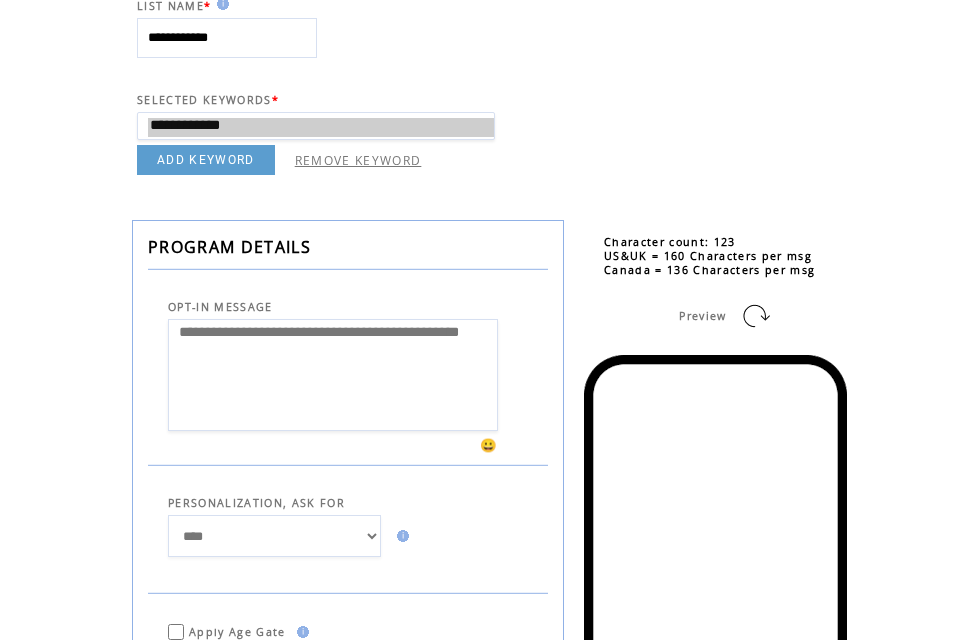 click on "**********" at bounding box center [333, 375] 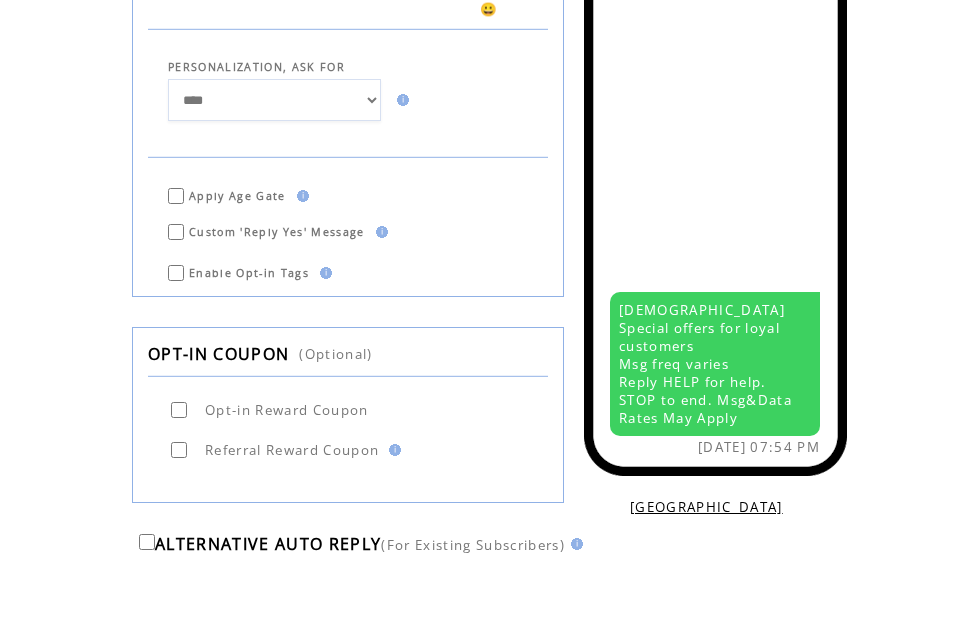 scroll, scrollTop: 796, scrollLeft: 0, axis: vertical 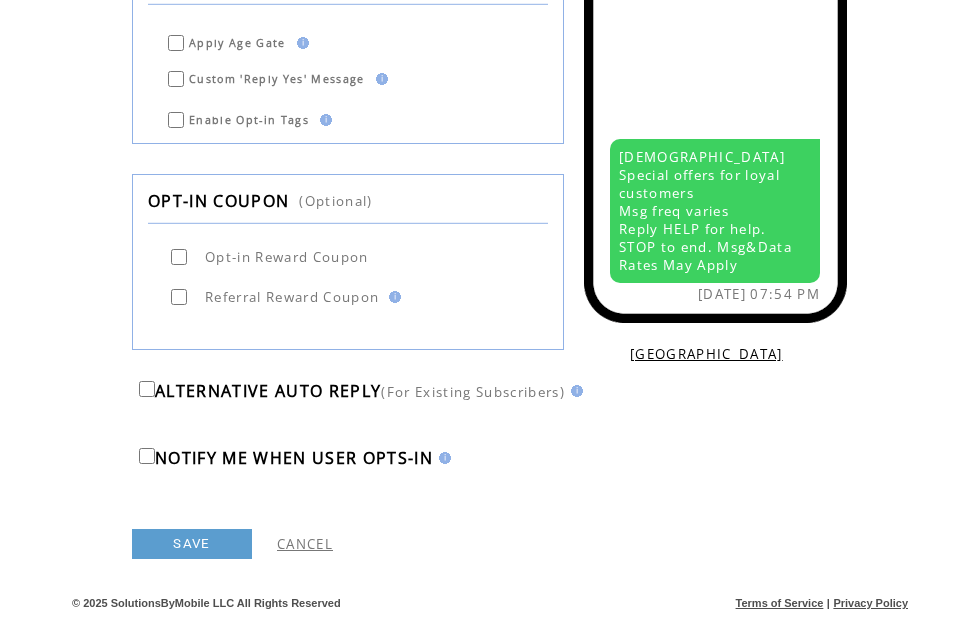 type on "**********" 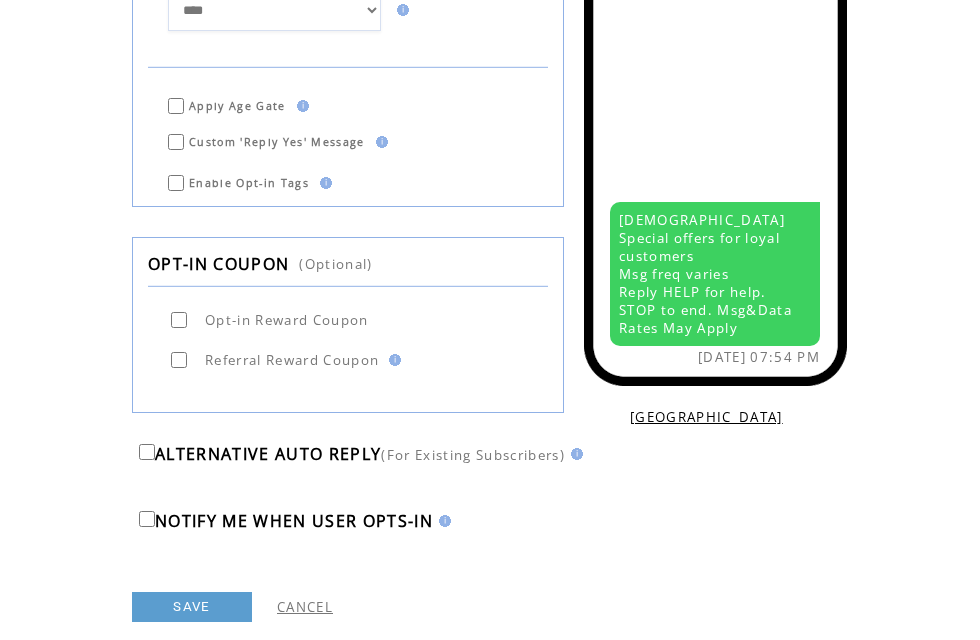 click on "[GEOGRAPHIC_DATA]" at bounding box center [706, 417] 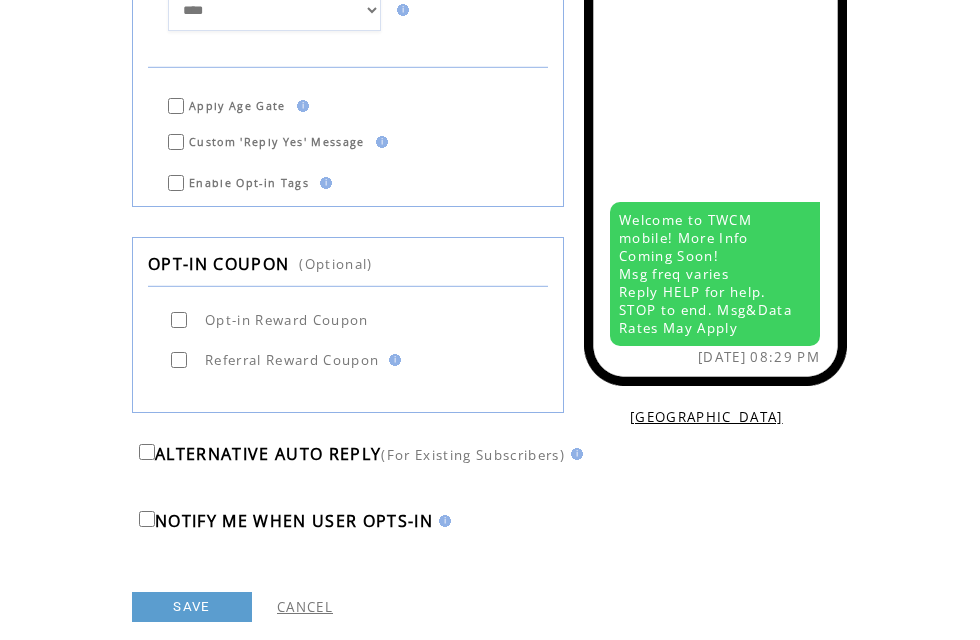scroll, scrollTop: 735, scrollLeft: 0, axis: vertical 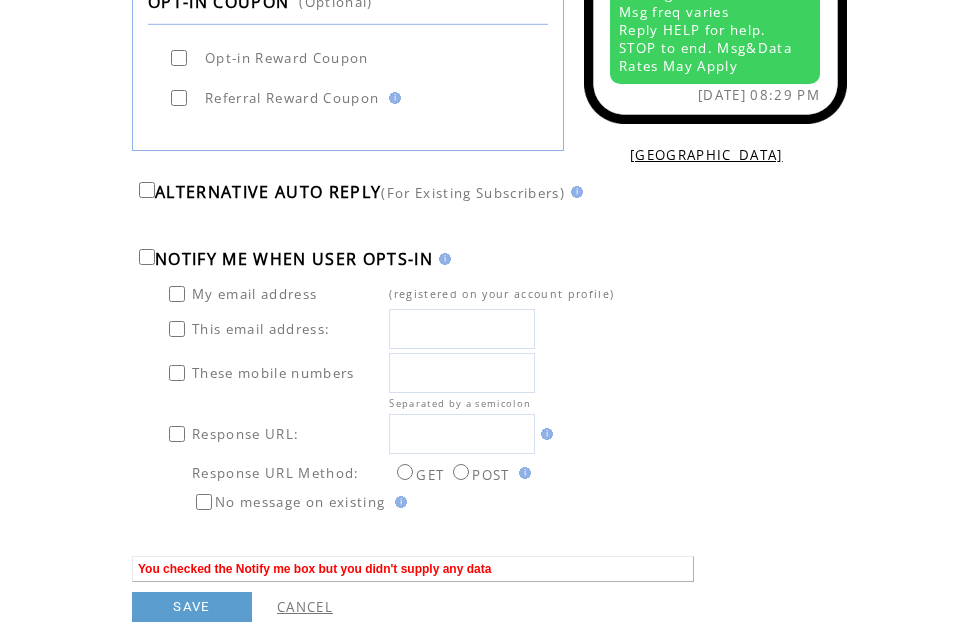 click on "SAVE" at bounding box center (192, 607) 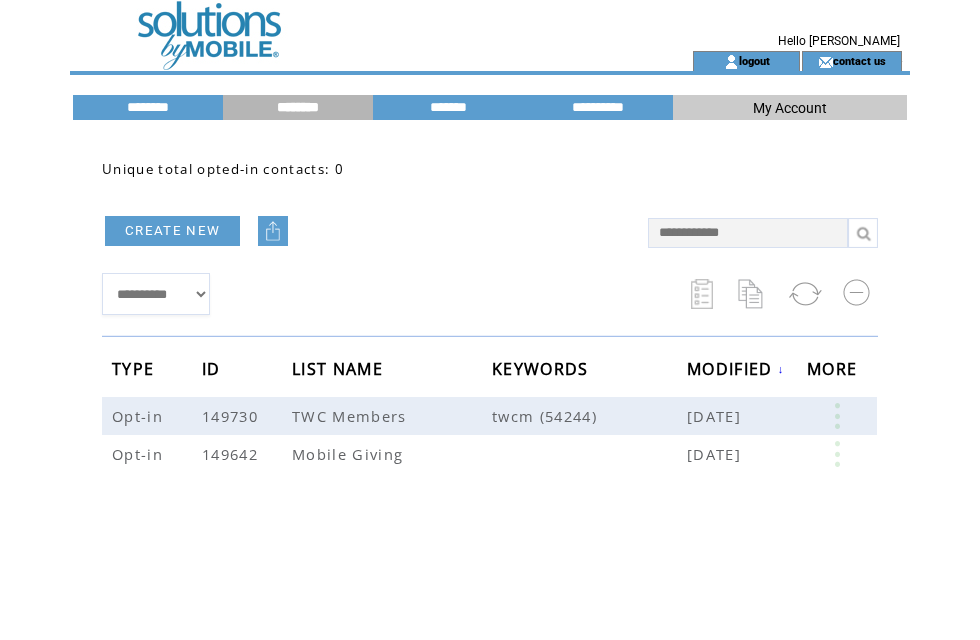scroll, scrollTop: 0, scrollLeft: 0, axis: both 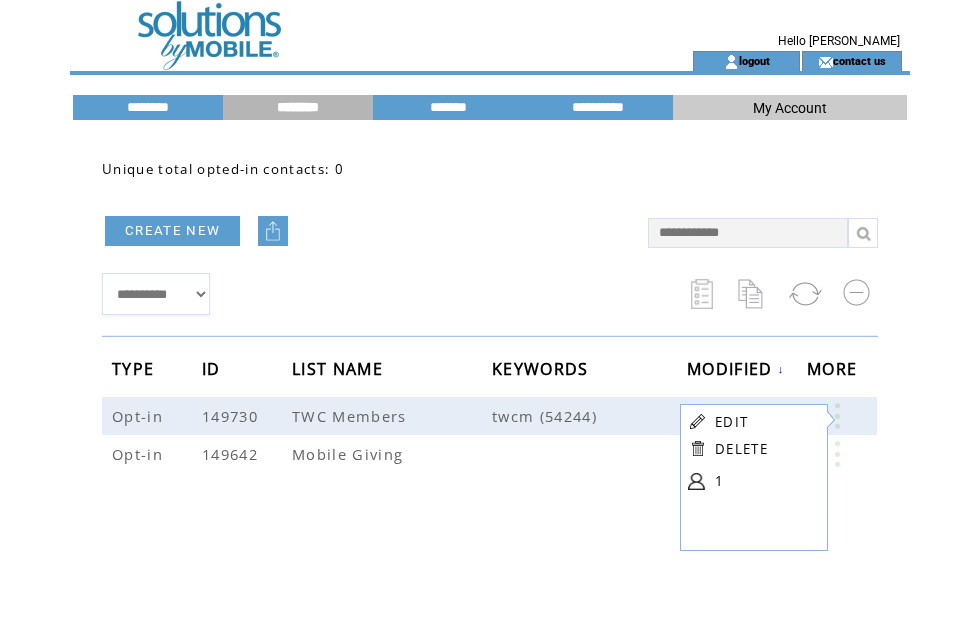 click on "EDIT" at bounding box center [765, 421] 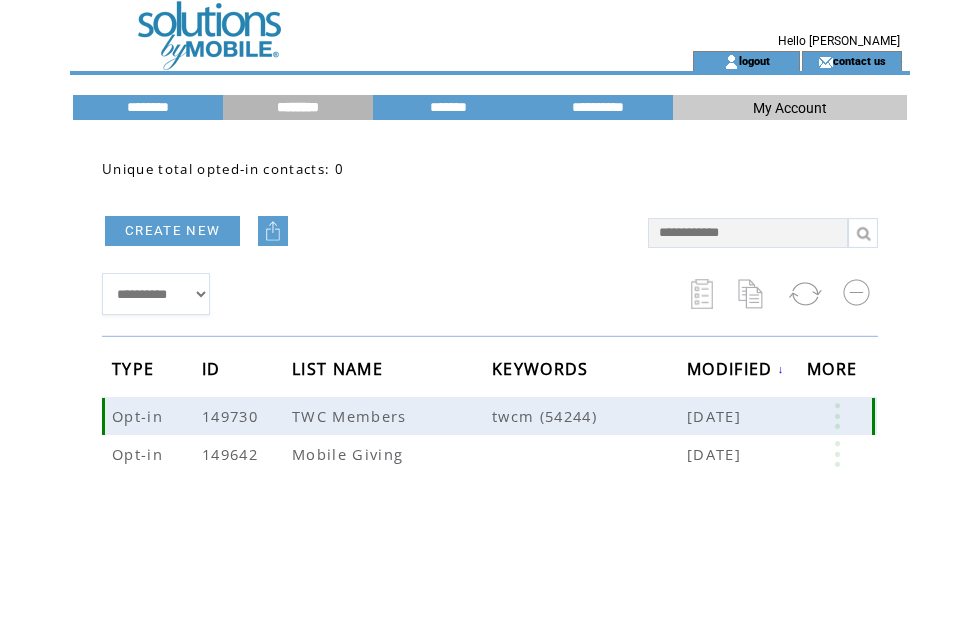 click at bounding box center [837, 416] 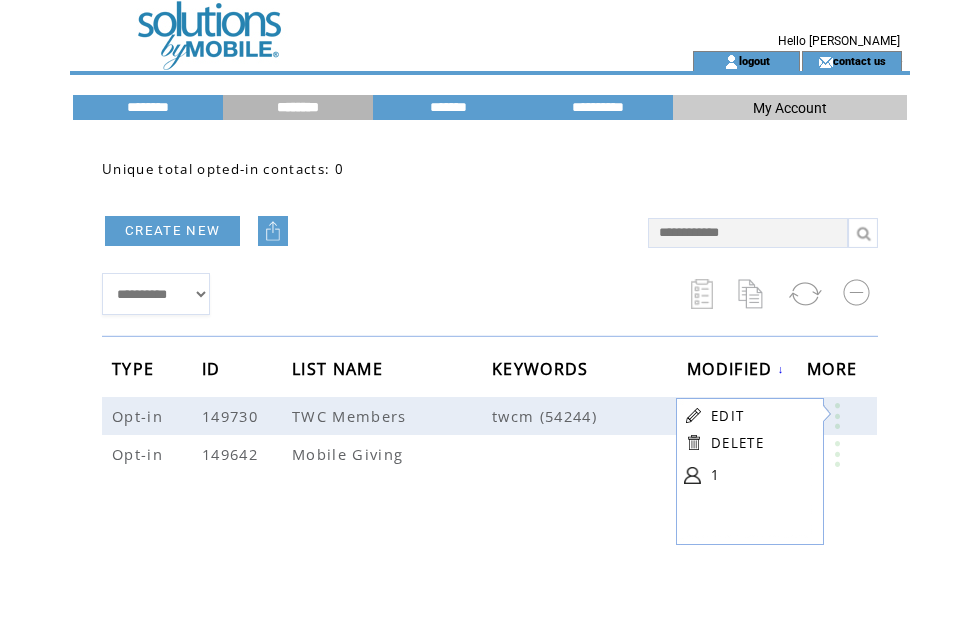 click on "EDIT" at bounding box center [727, 416] 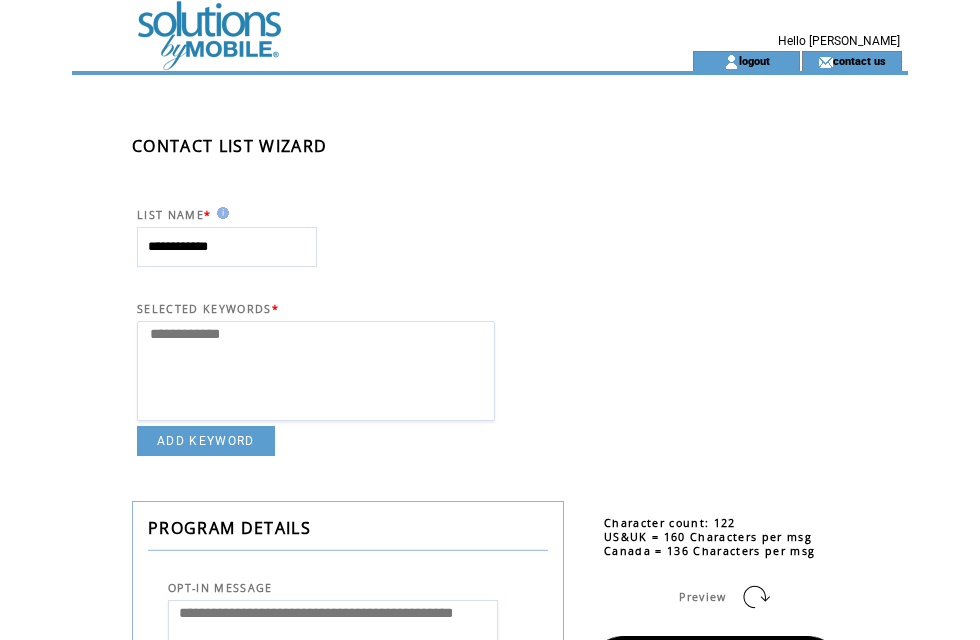 select 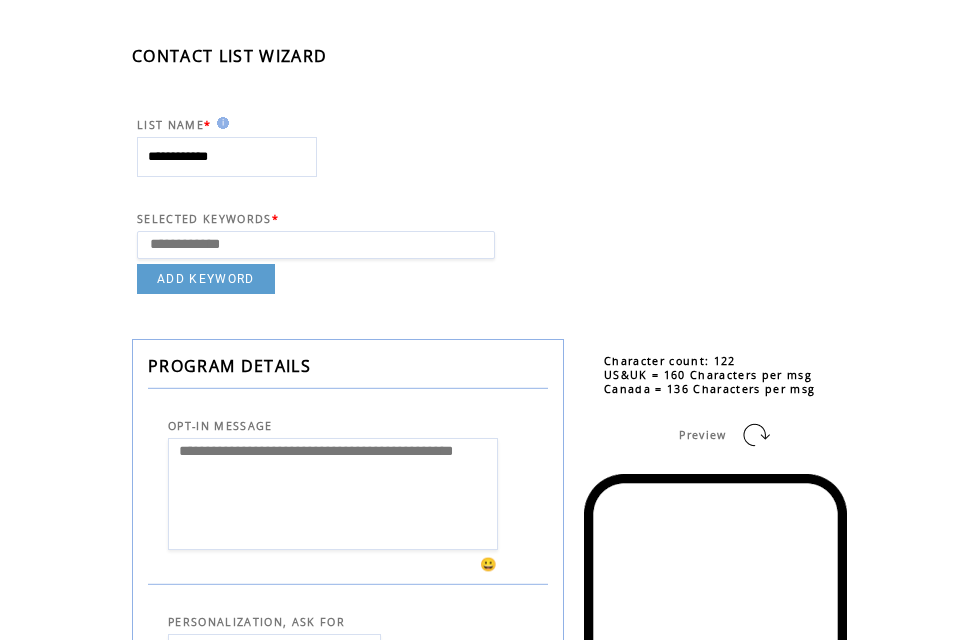 scroll, scrollTop: 92, scrollLeft: 0, axis: vertical 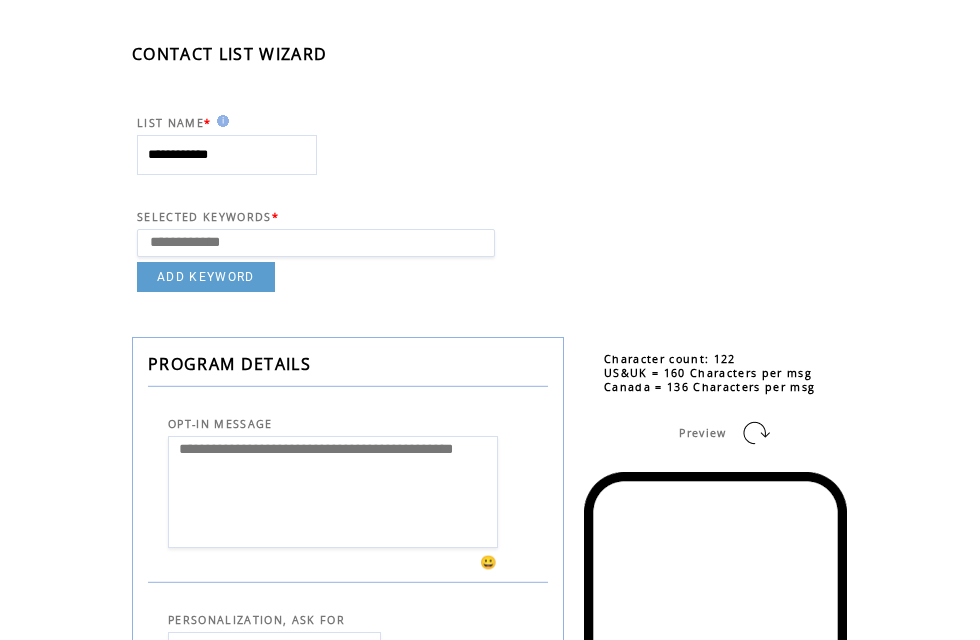 click on "ADD KEYWORD" at bounding box center [206, 277] 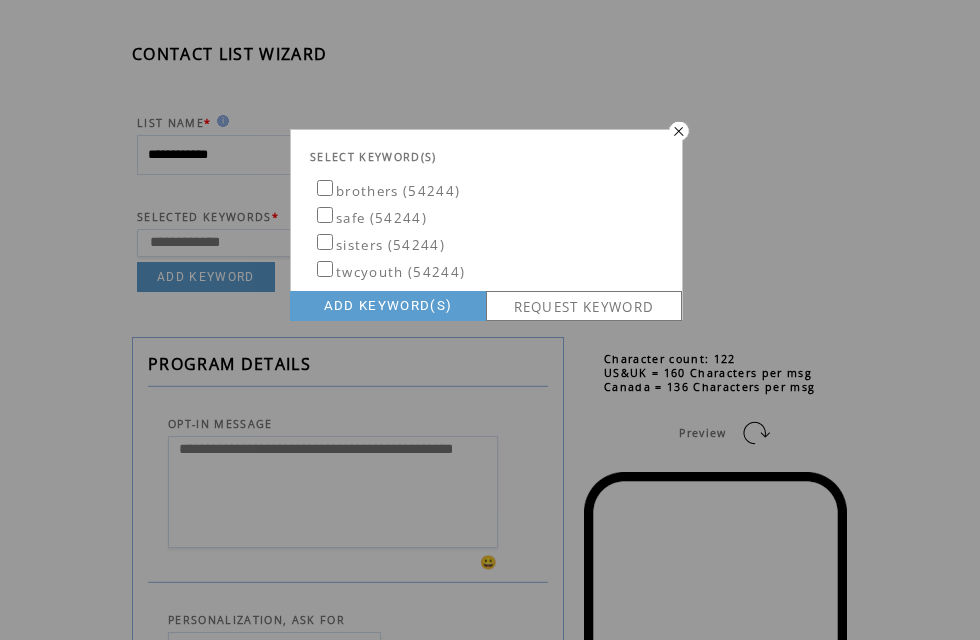 click on "REQUEST KEYWORD" at bounding box center [584, 306] 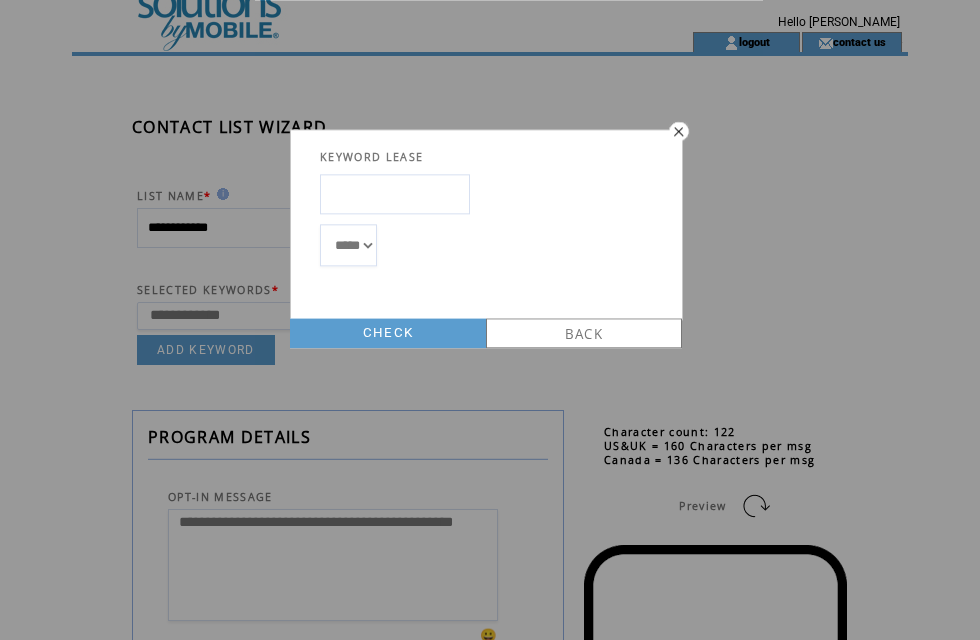 click at bounding box center (395, 194) 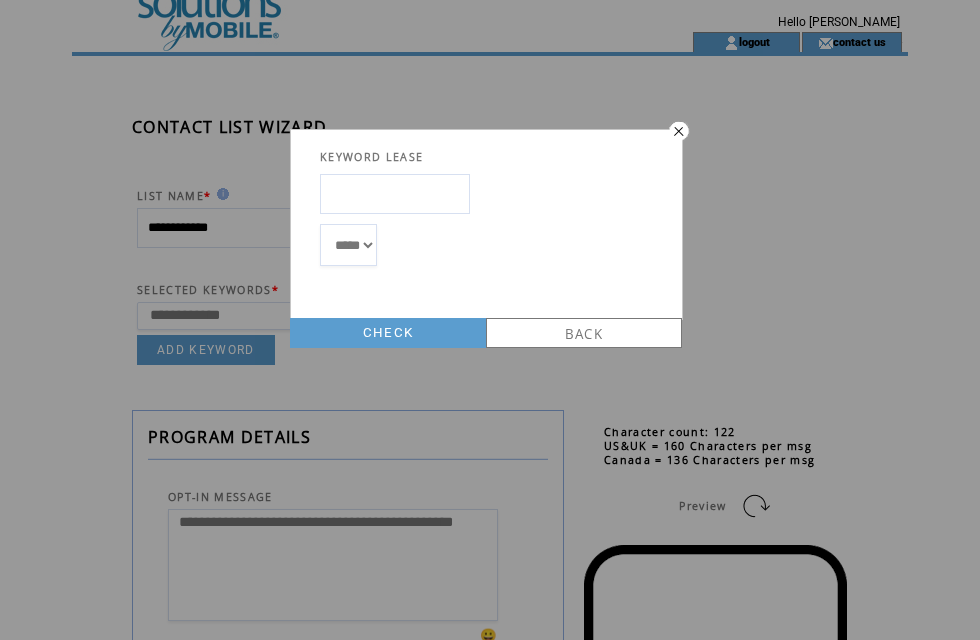 scroll, scrollTop: 19, scrollLeft: 0, axis: vertical 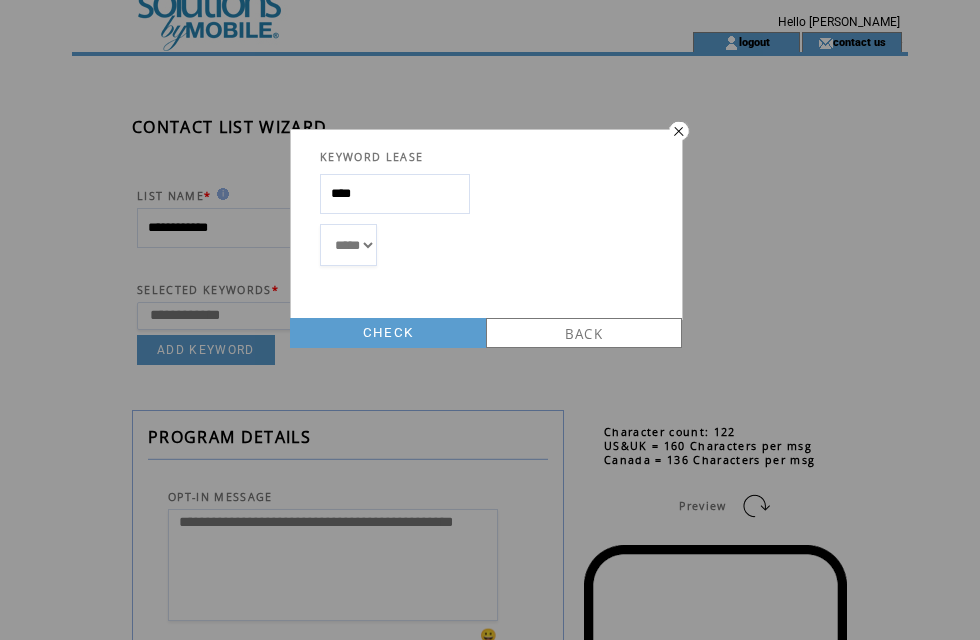 type on "****" 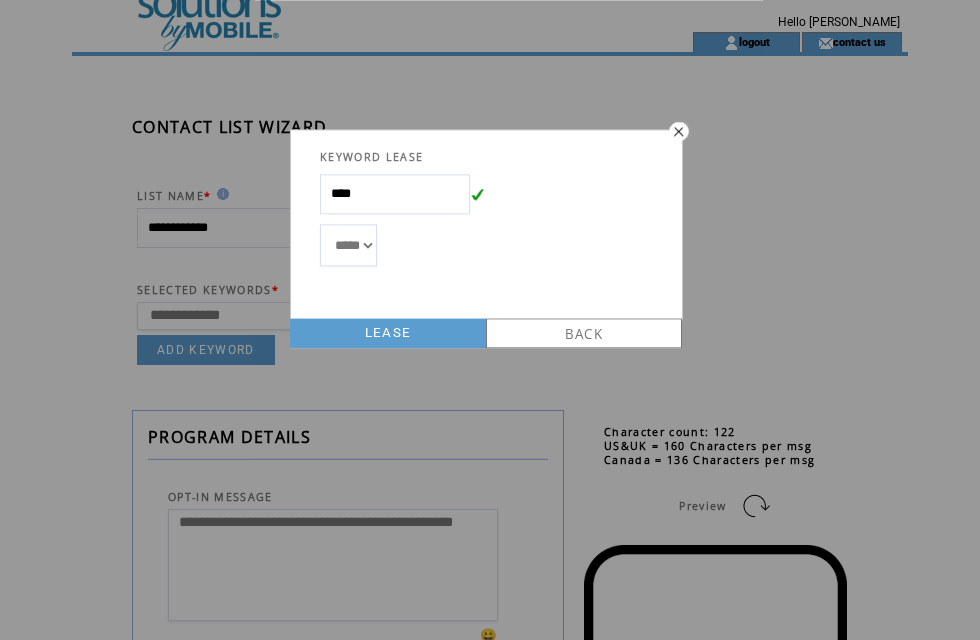 click on "LEASE" at bounding box center [388, 333] 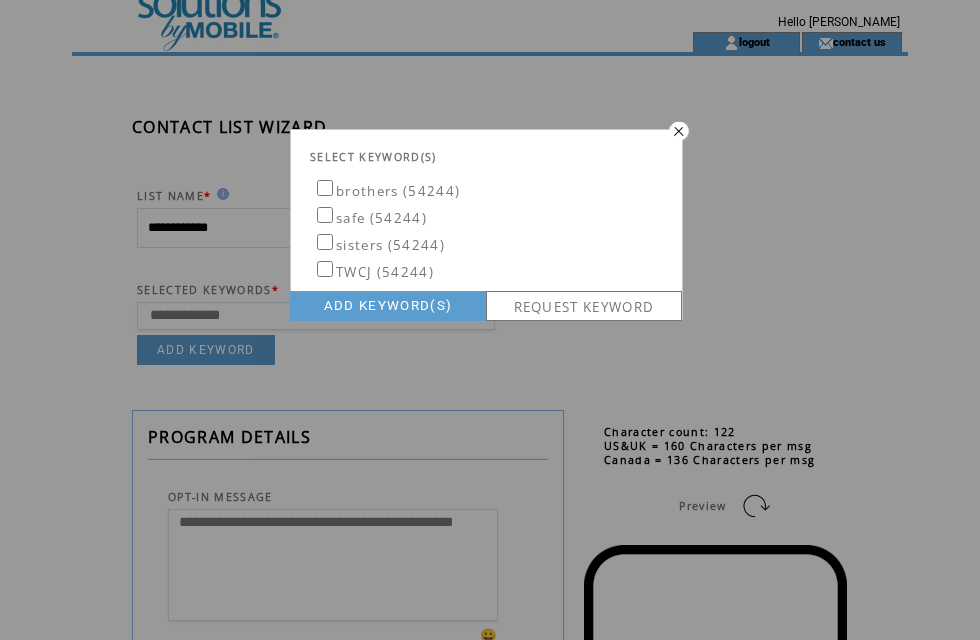 click on "ADD KEYWORD(S)" at bounding box center [388, 306] 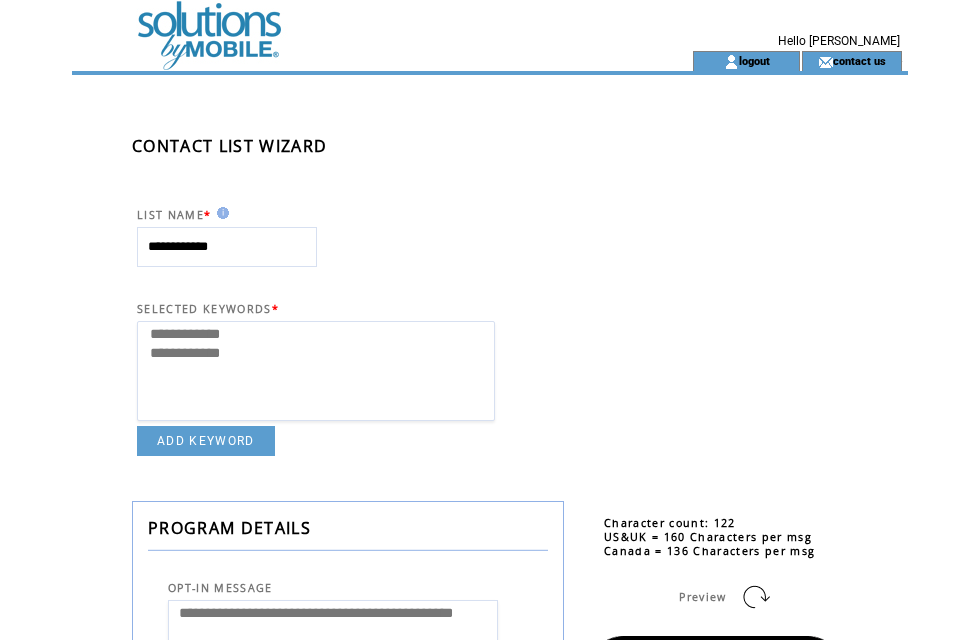 select 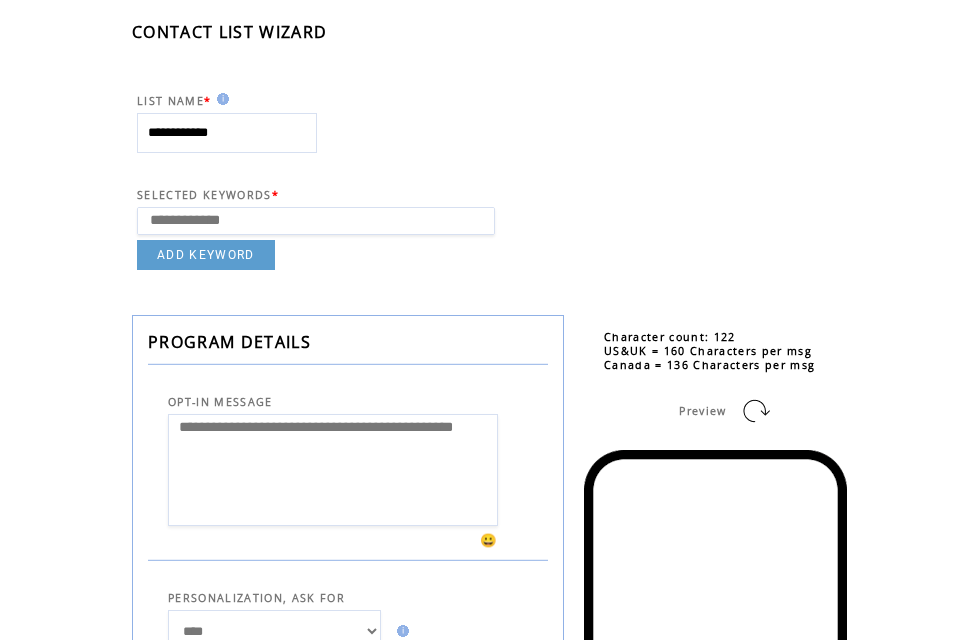 scroll, scrollTop: 118, scrollLeft: 0, axis: vertical 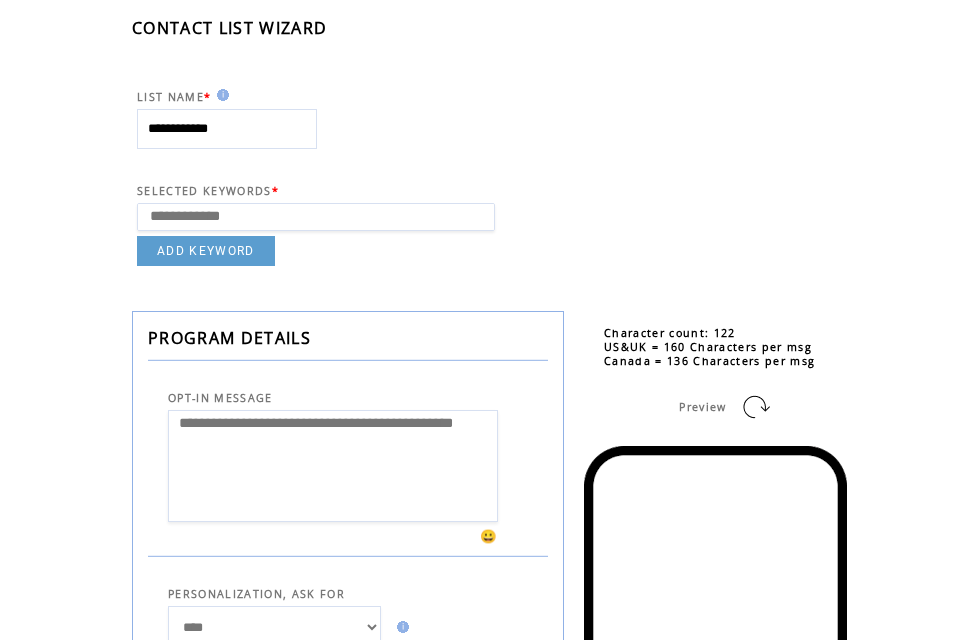 click on "ADD KEYWORD" at bounding box center (206, 251) 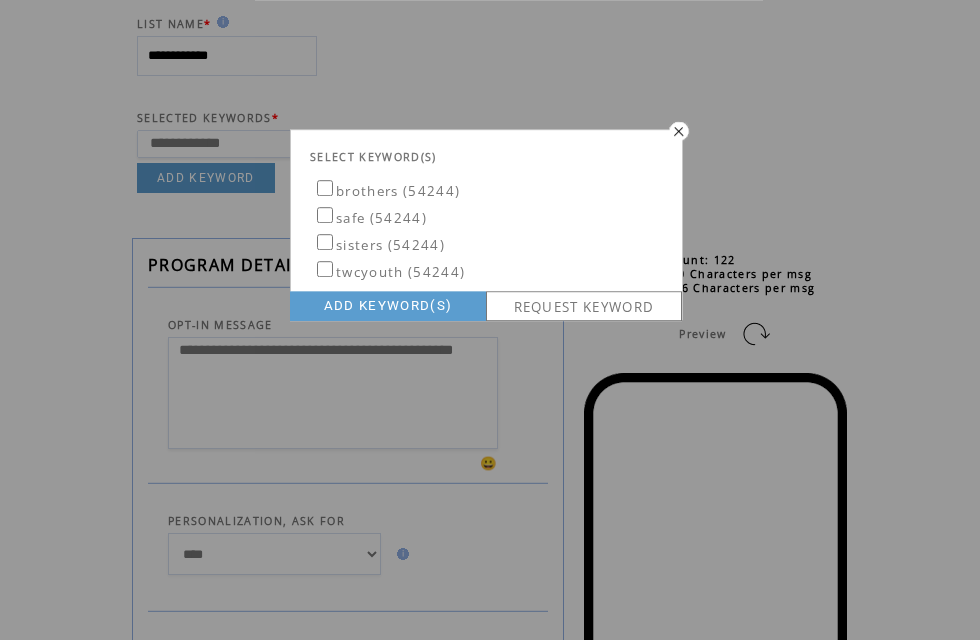 scroll, scrollTop: 190, scrollLeft: 0, axis: vertical 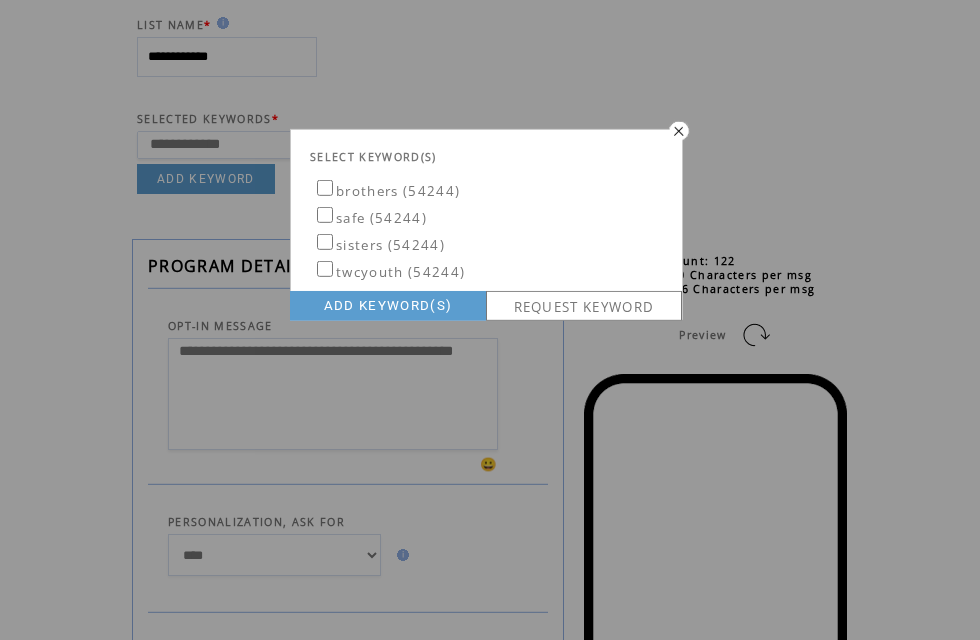 click at bounding box center (677, 130) 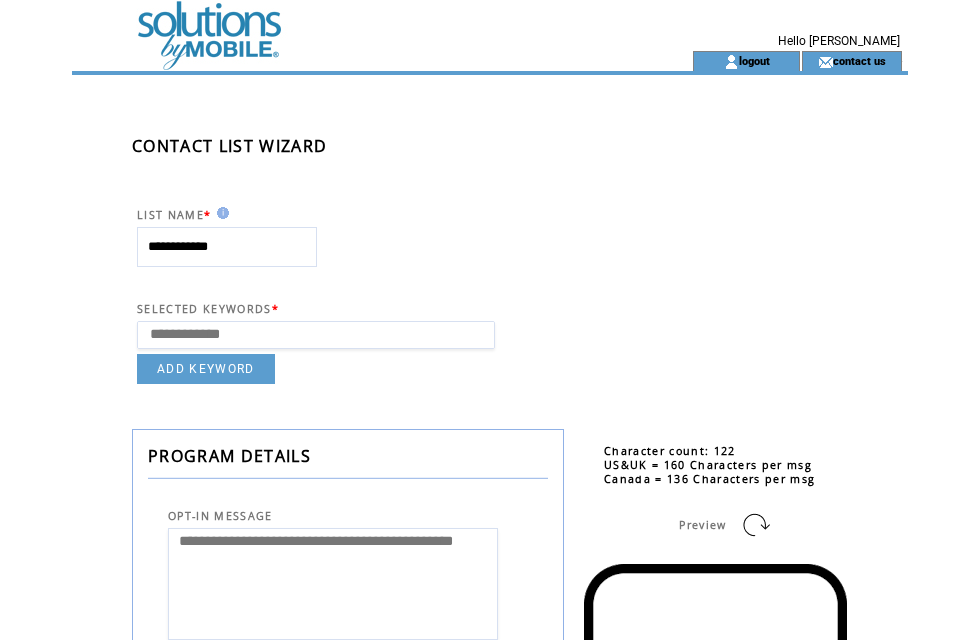 scroll, scrollTop: 0, scrollLeft: 0, axis: both 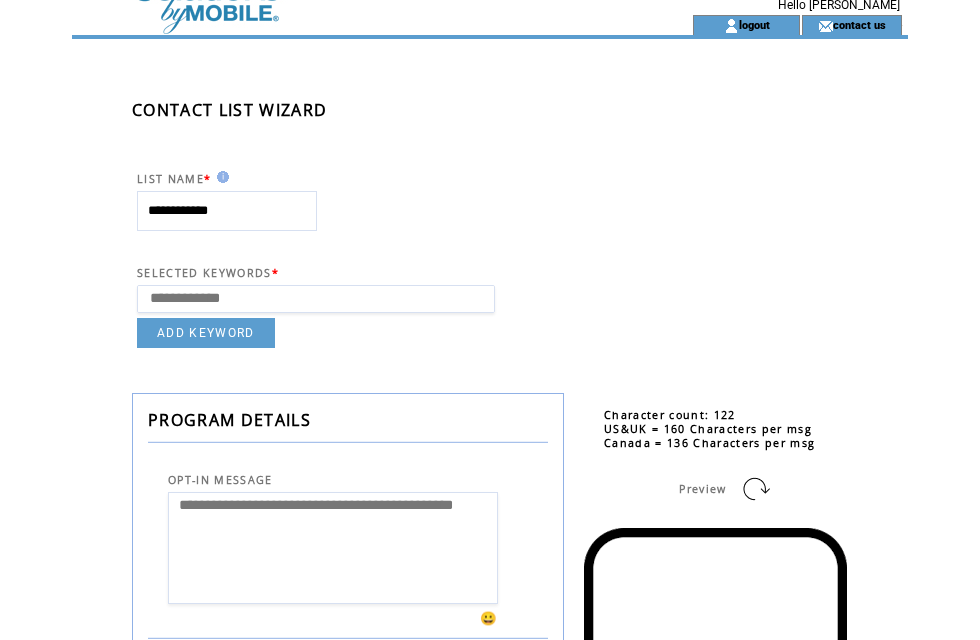 click on "**********" at bounding box center (316, 299) 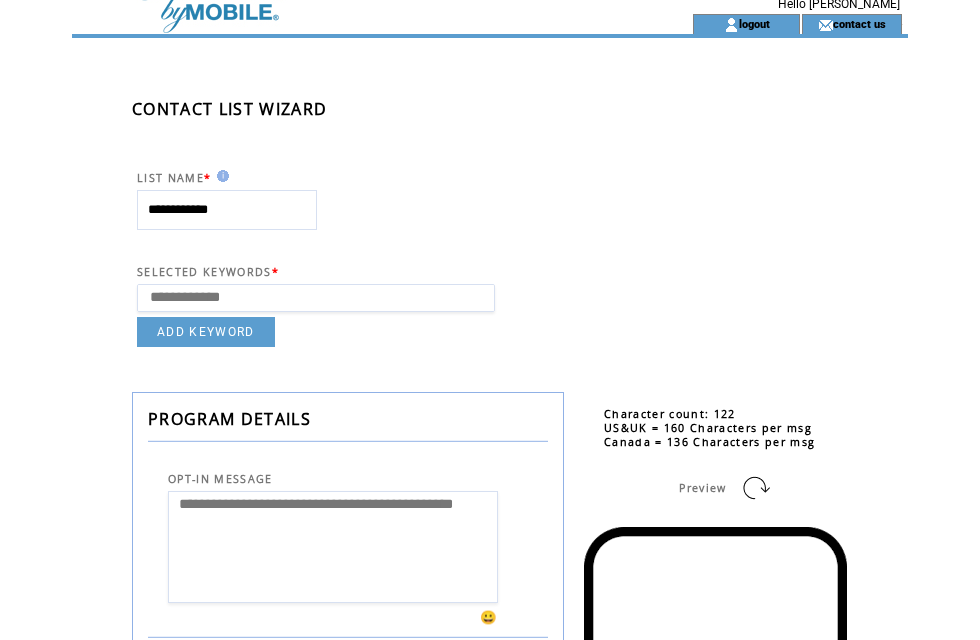 select on "**********" 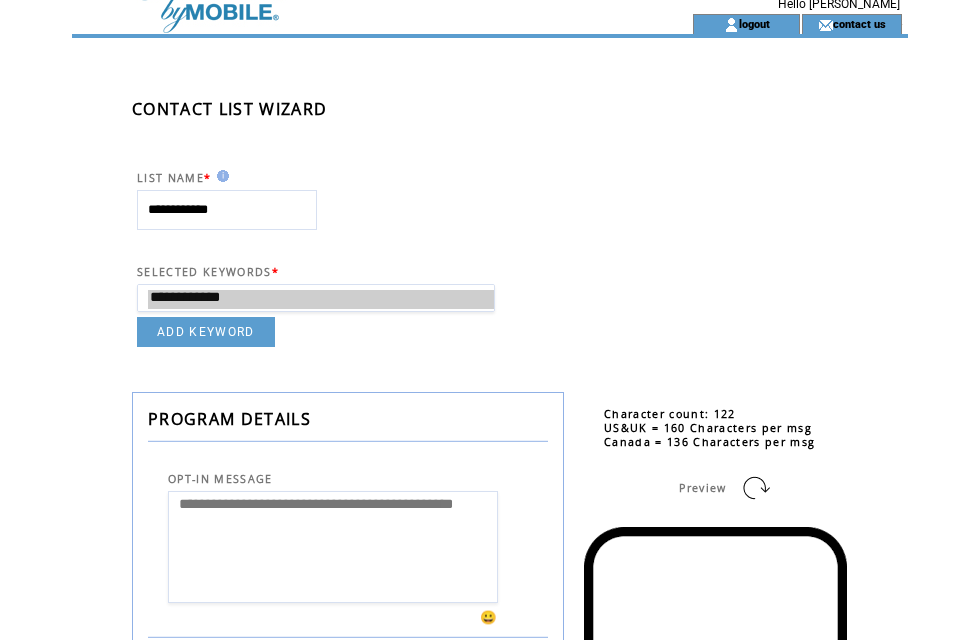 click on "ADD KEYWORD" at bounding box center [206, 332] 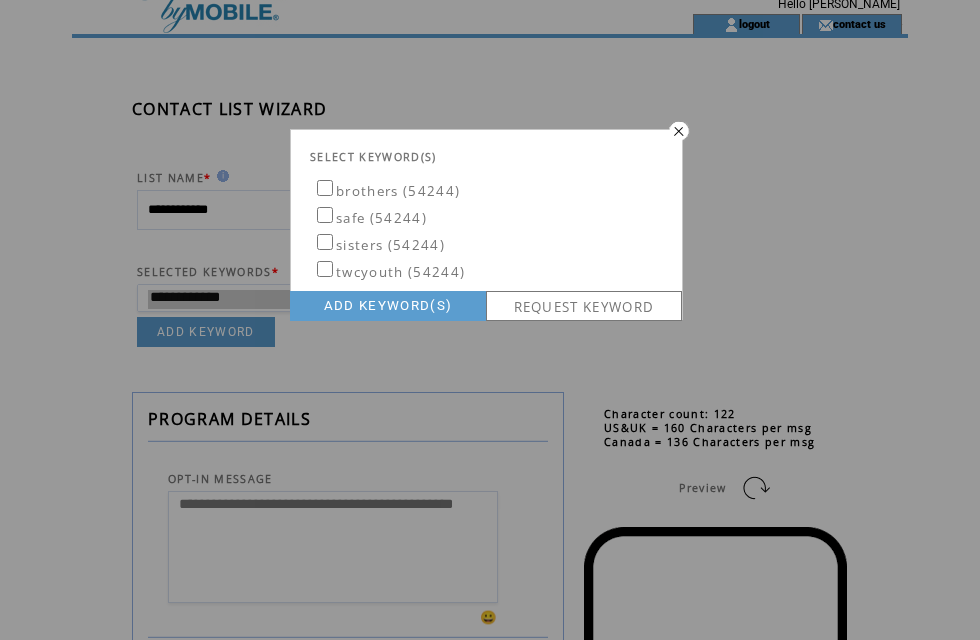 click at bounding box center [677, 130] 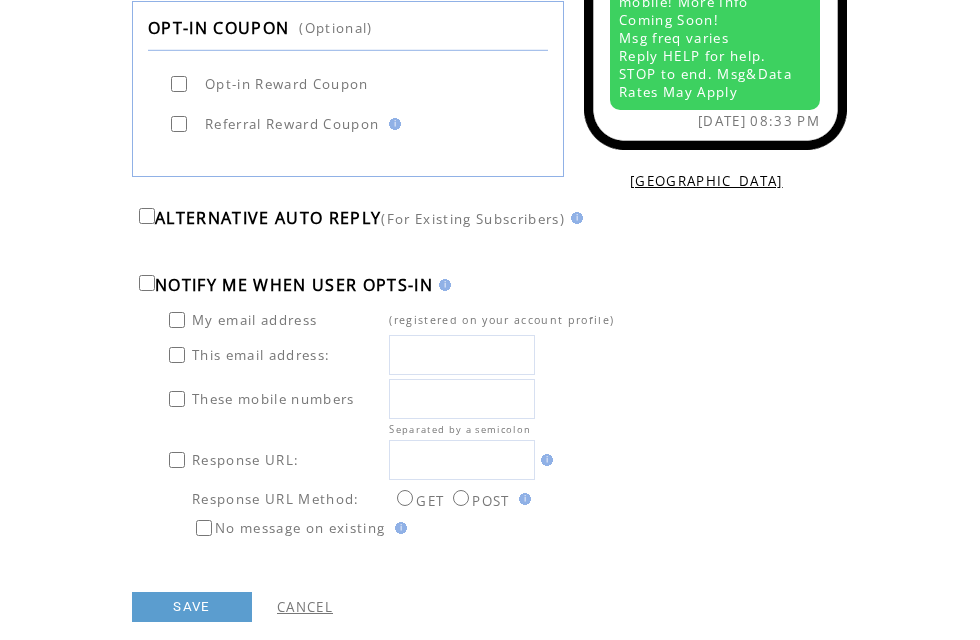 scroll, scrollTop: 970, scrollLeft: 0, axis: vertical 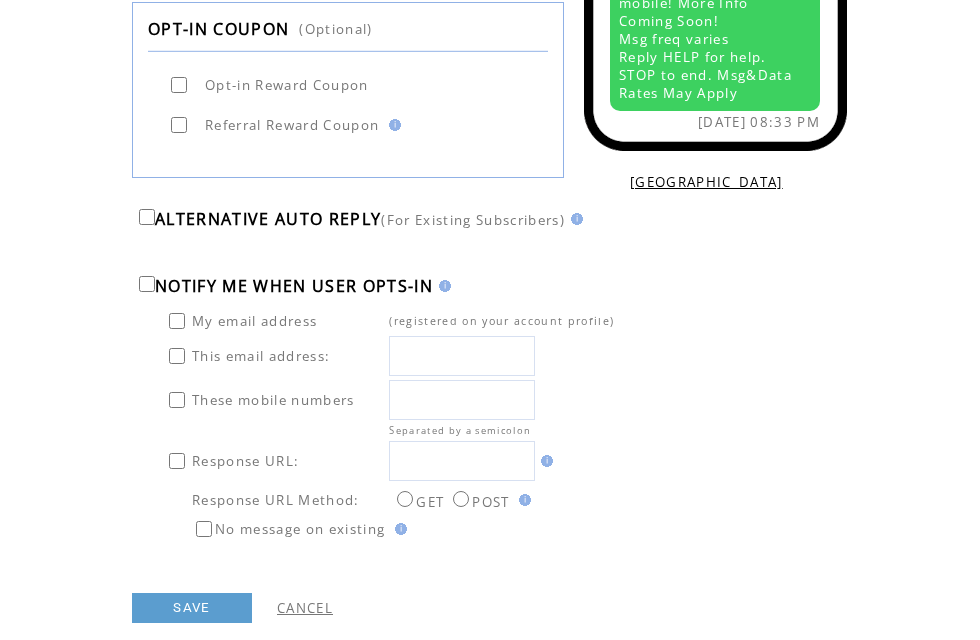 click on "SAVE" at bounding box center (192, 608) 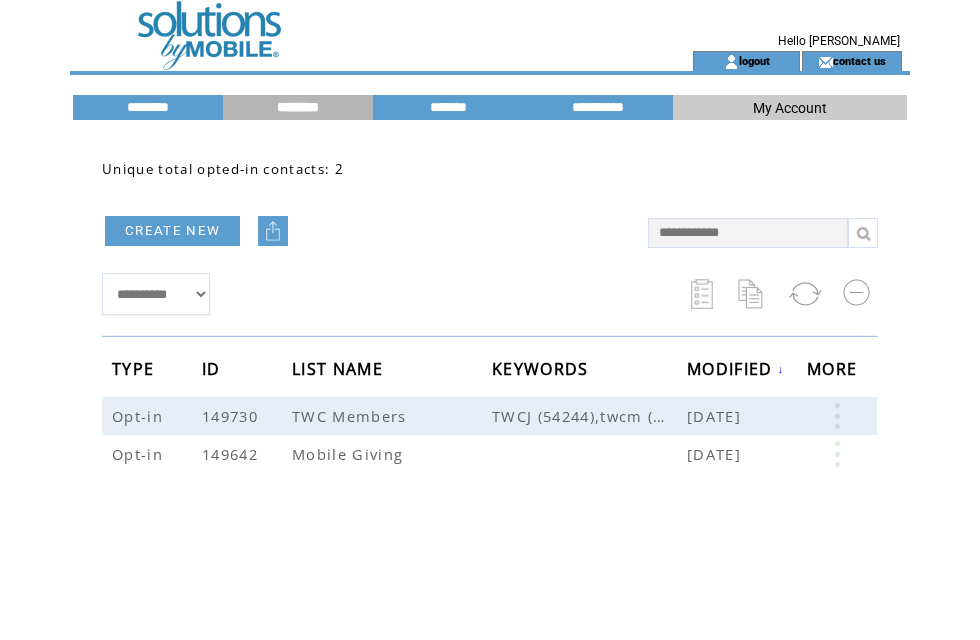 scroll, scrollTop: 0, scrollLeft: 0, axis: both 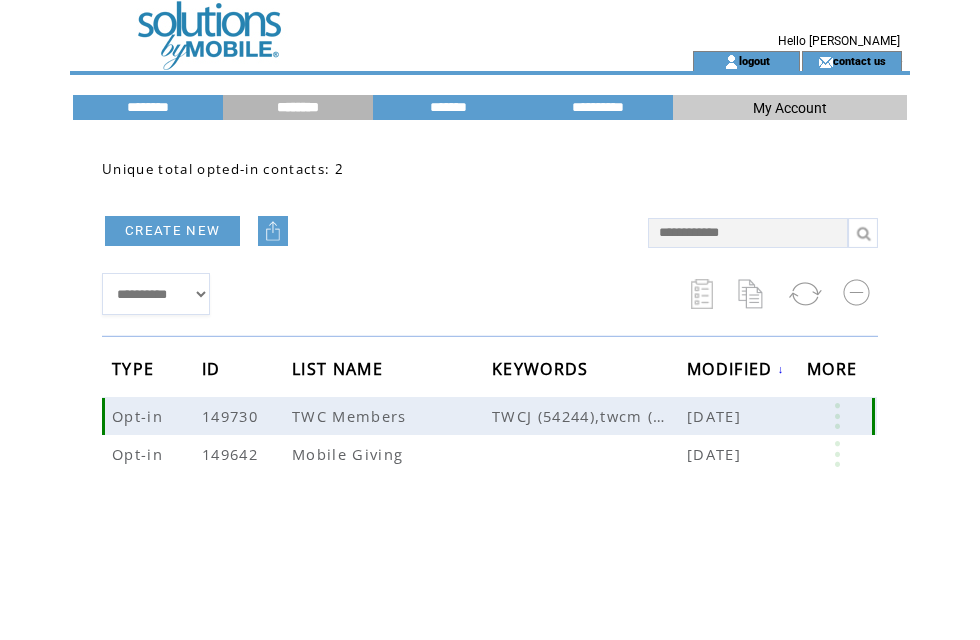 click at bounding box center (837, 416) 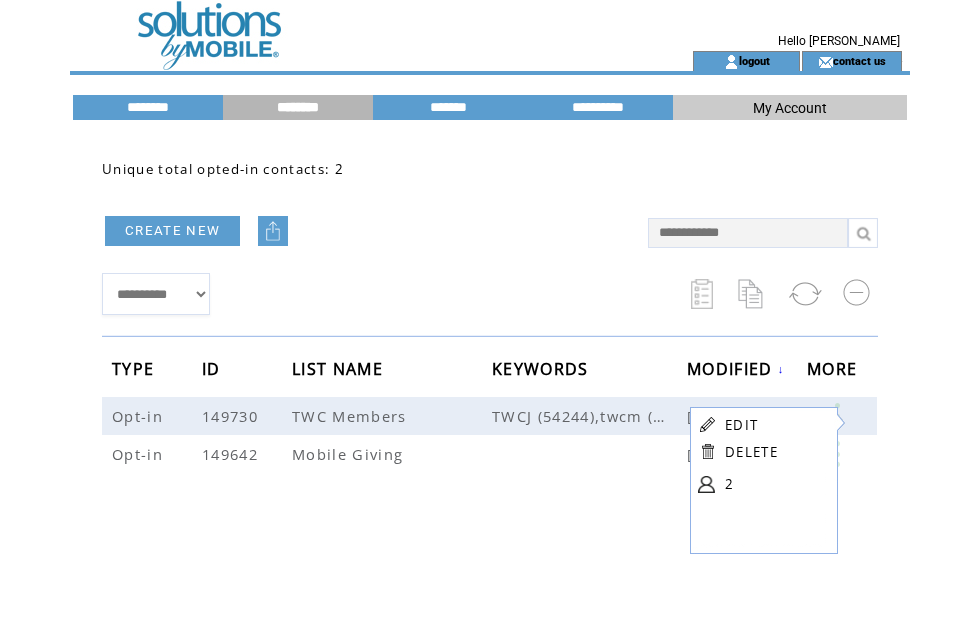 click on "**********" 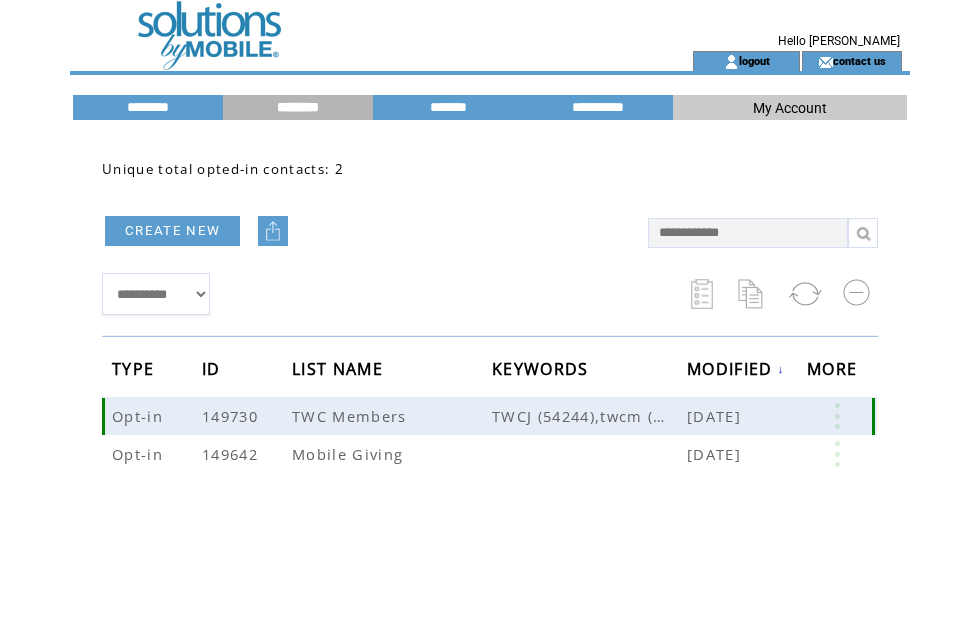 click on "TWCJ (54244),twcm (54244)" at bounding box center [589, 416] 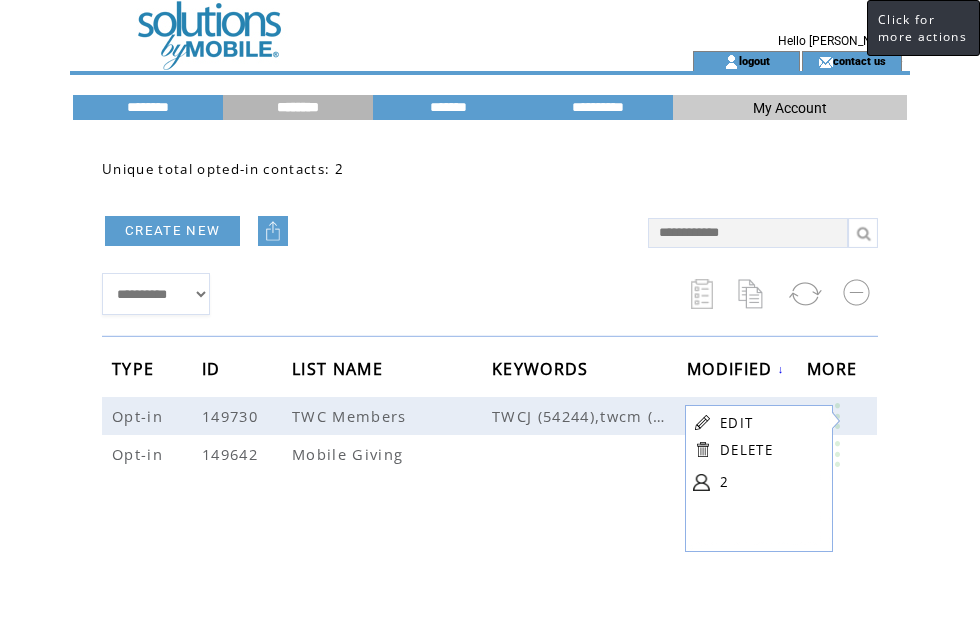 click on "Opt-in" at bounding box center (140, 416) 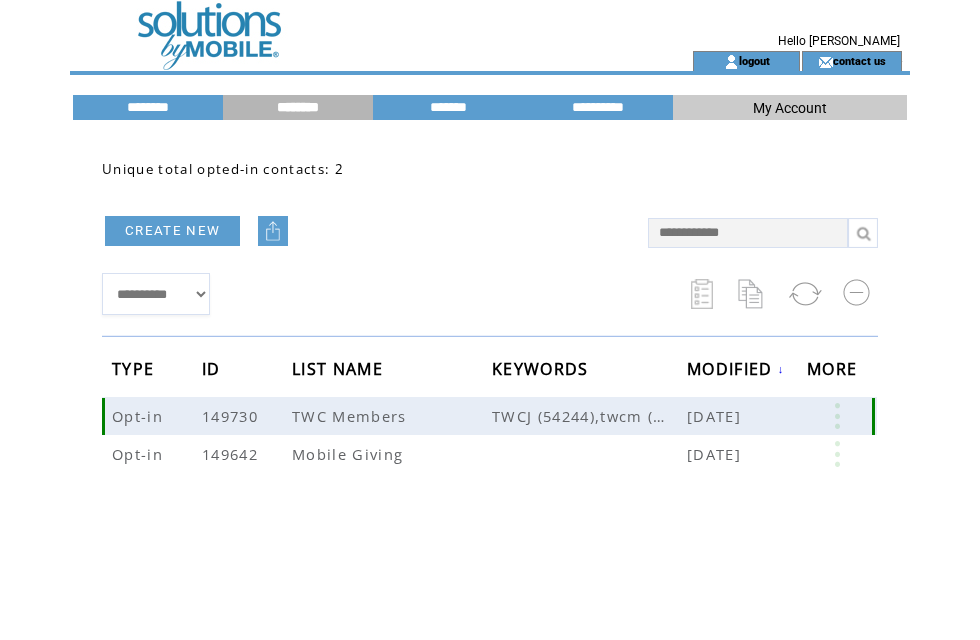 click on "TWCJ (54244),twcm (54244)" at bounding box center (589, 416) 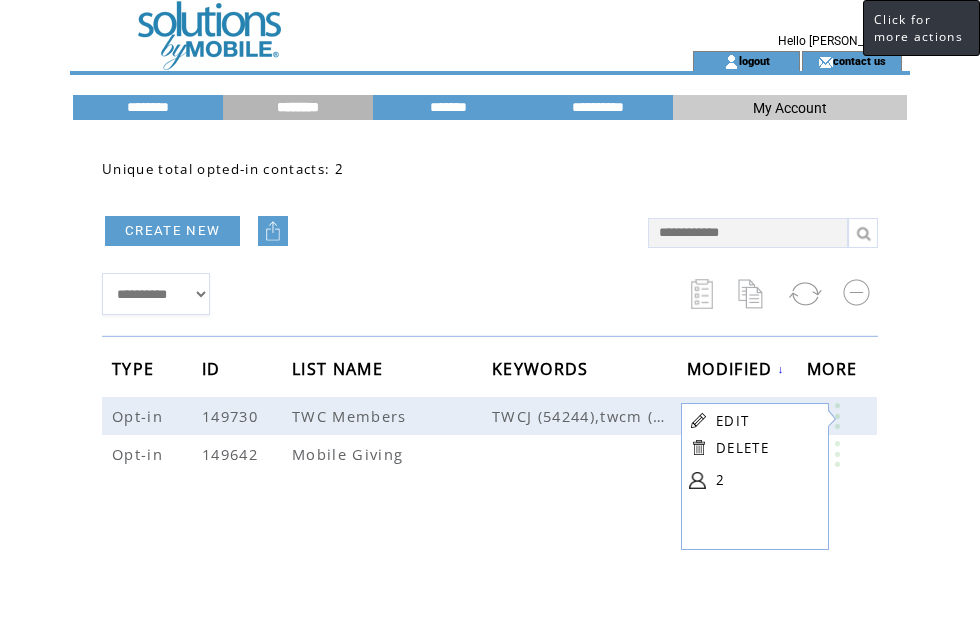 click on "EDIT DELETE 2" at bounding box center [759, 491] 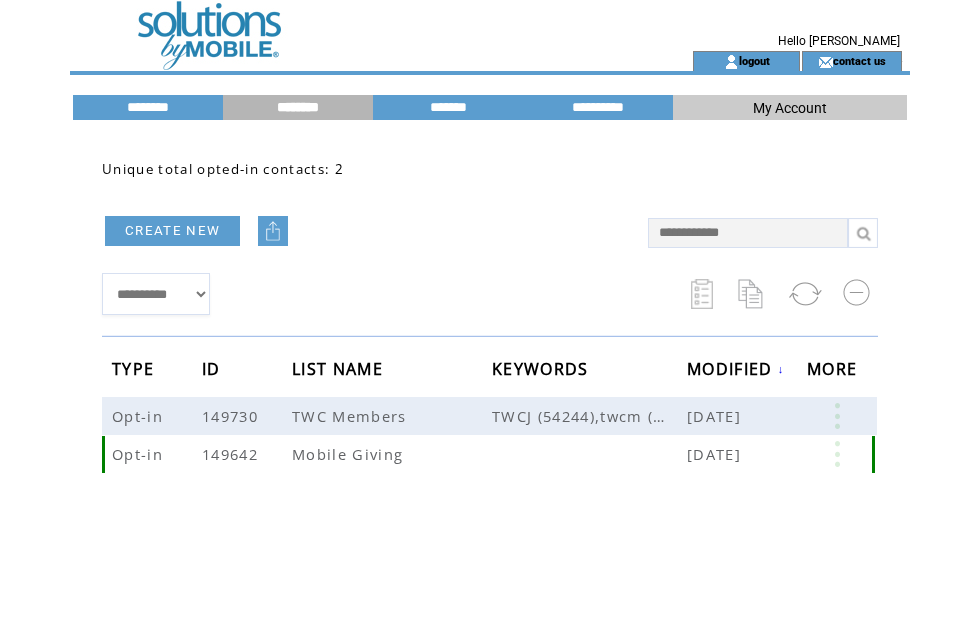 click at bounding box center [837, 454] 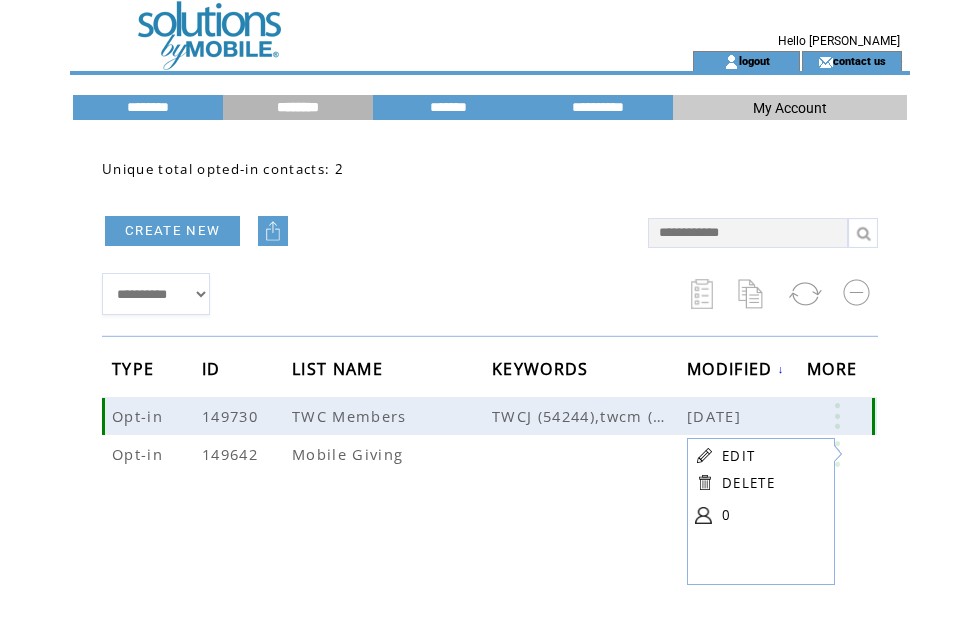 click at bounding box center (837, 416) 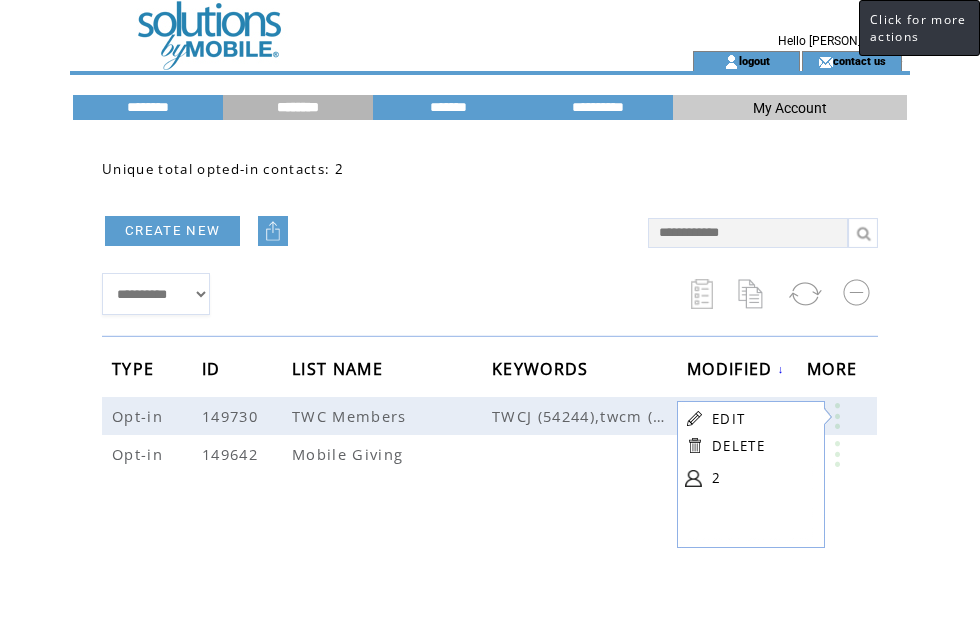 click on "EDIT" at bounding box center [728, 419] 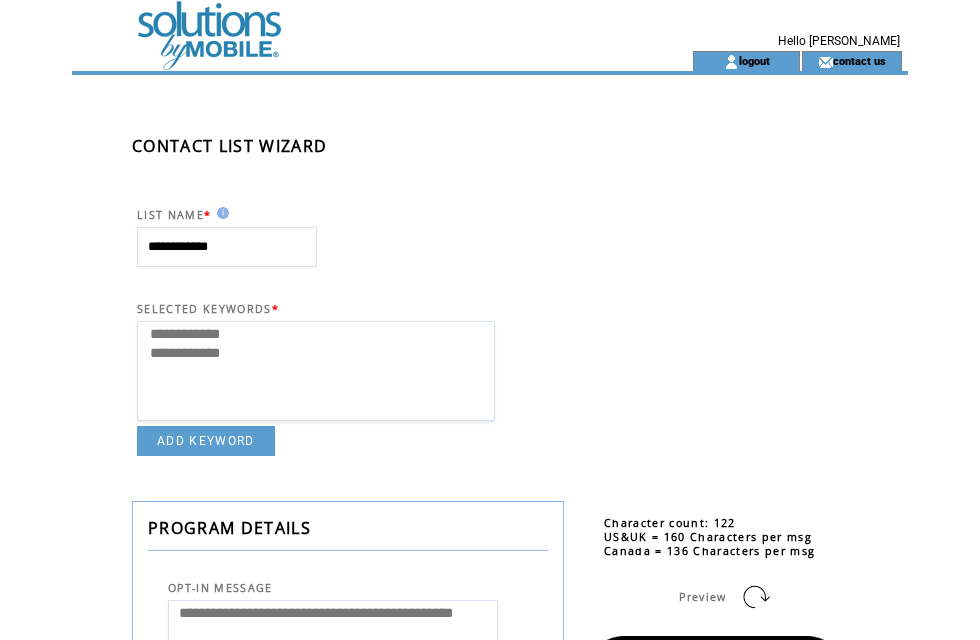 select 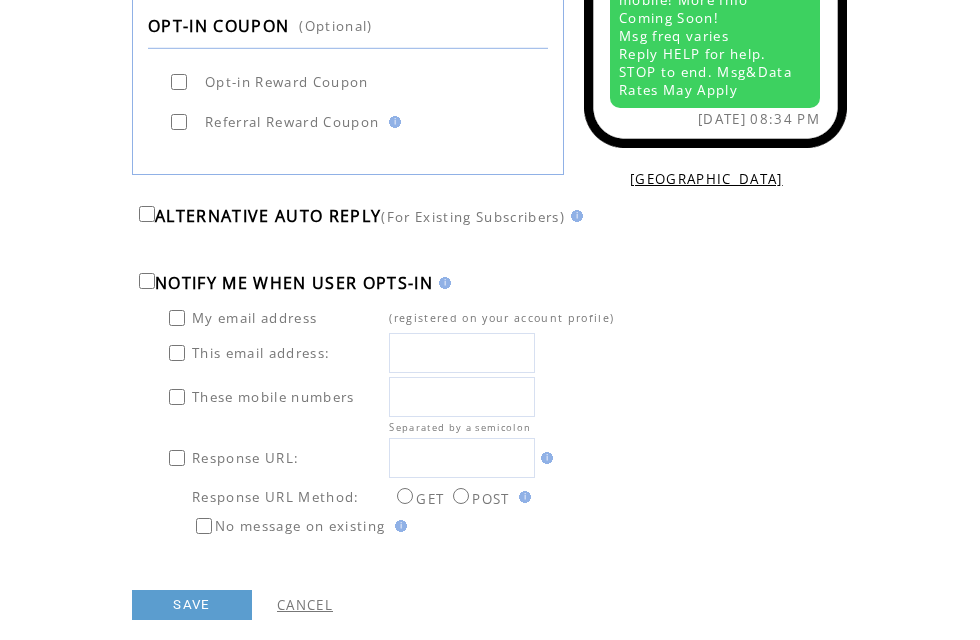 scroll, scrollTop: 1031, scrollLeft: 0, axis: vertical 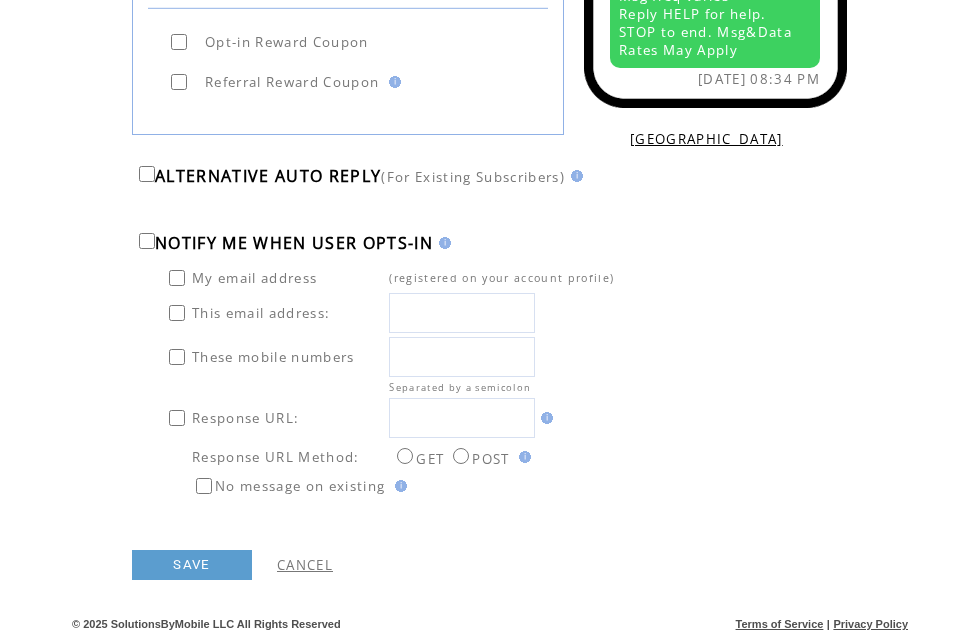 click on "SAVE" at bounding box center [192, 565] 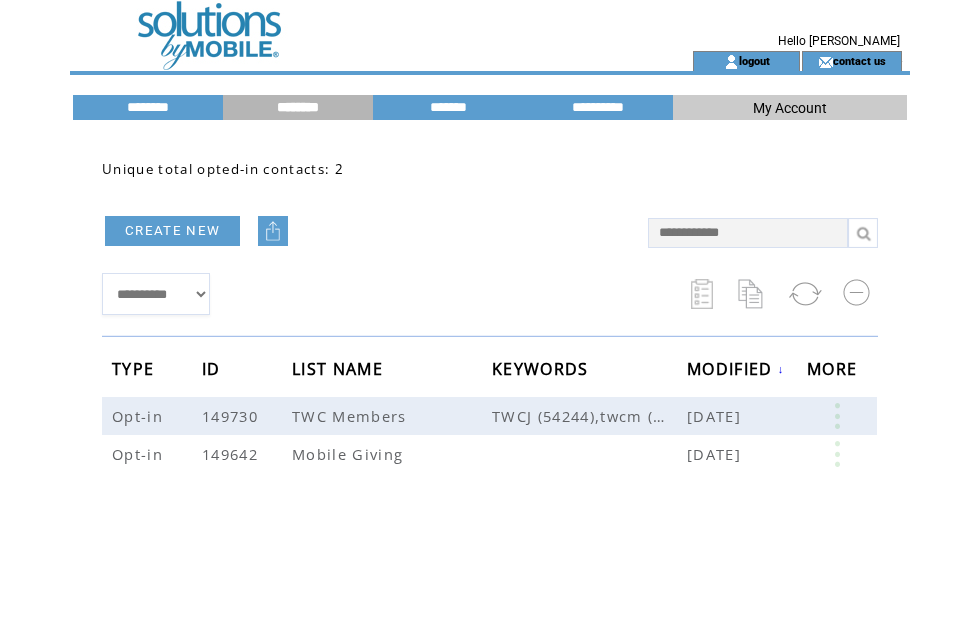 scroll, scrollTop: 0, scrollLeft: 0, axis: both 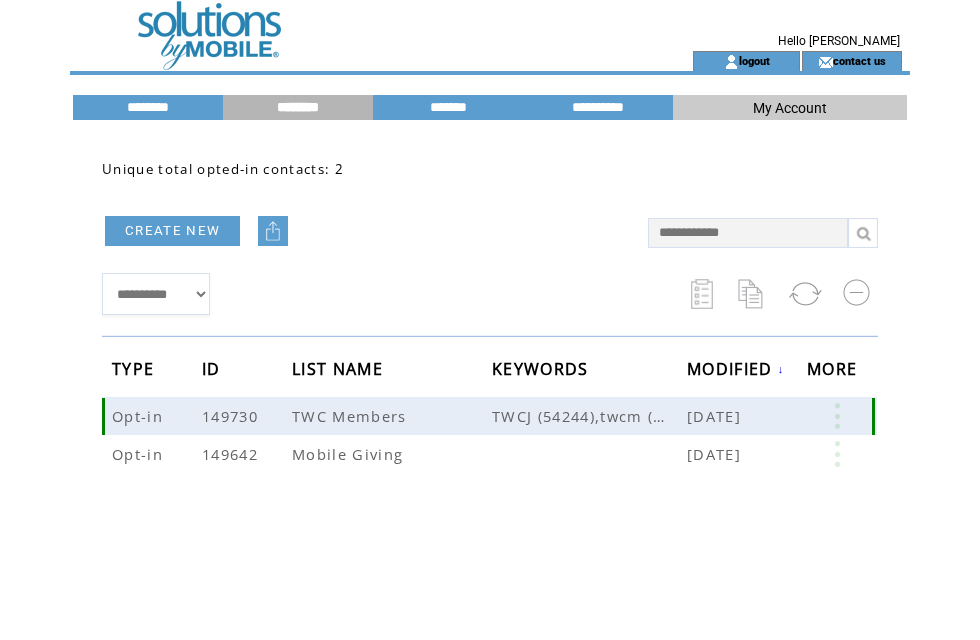 click on "TWCJ (54244),twcm (54244)" at bounding box center (589, 416) 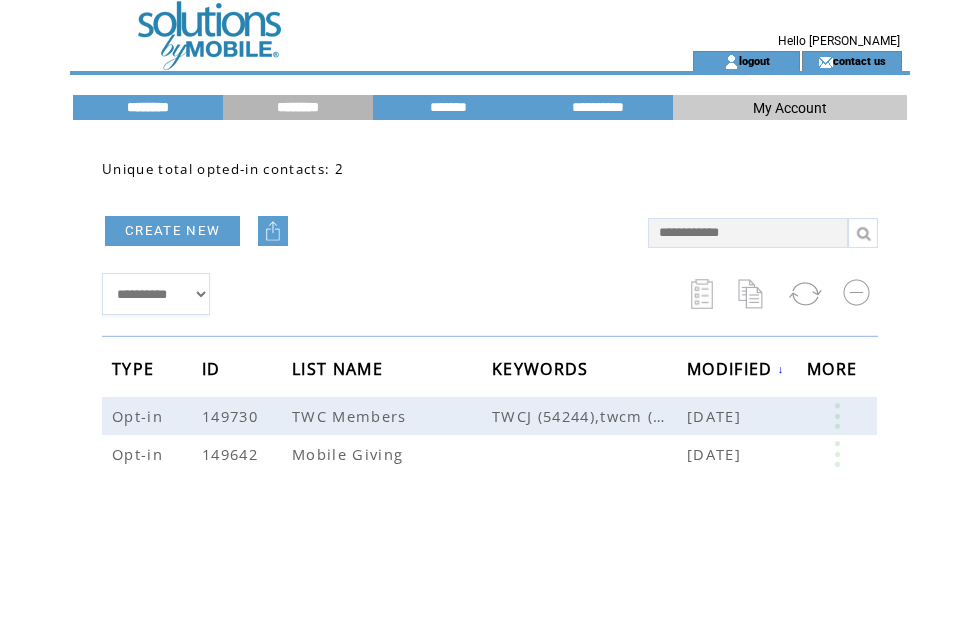 click at bounding box center [490, 125] 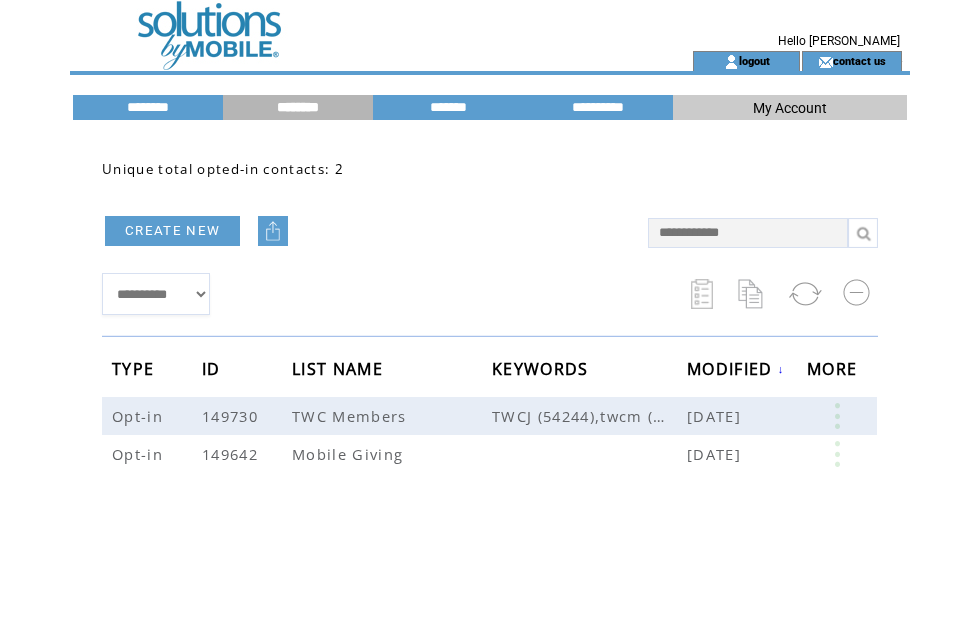 click on "********" at bounding box center (148, 107) 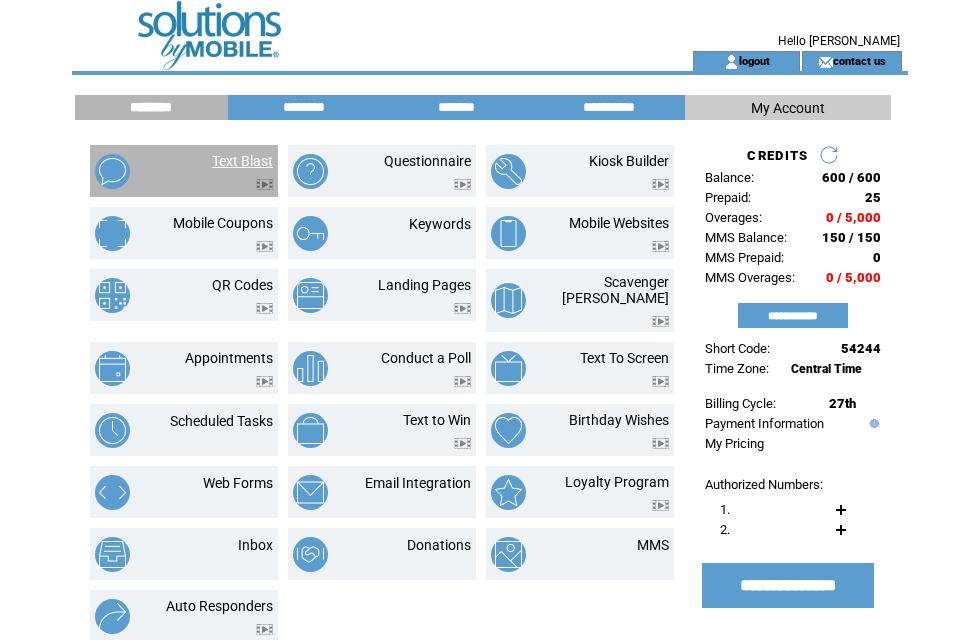 click on "Text Blast" at bounding box center (242, 161) 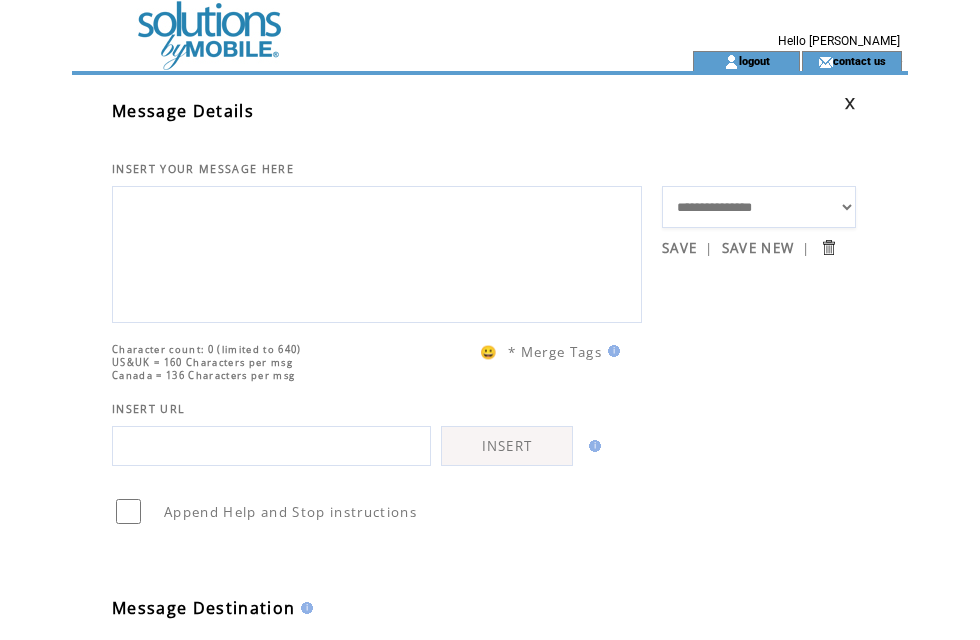 scroll, scrollTop: 0, scrollLeft: 0, axis: both 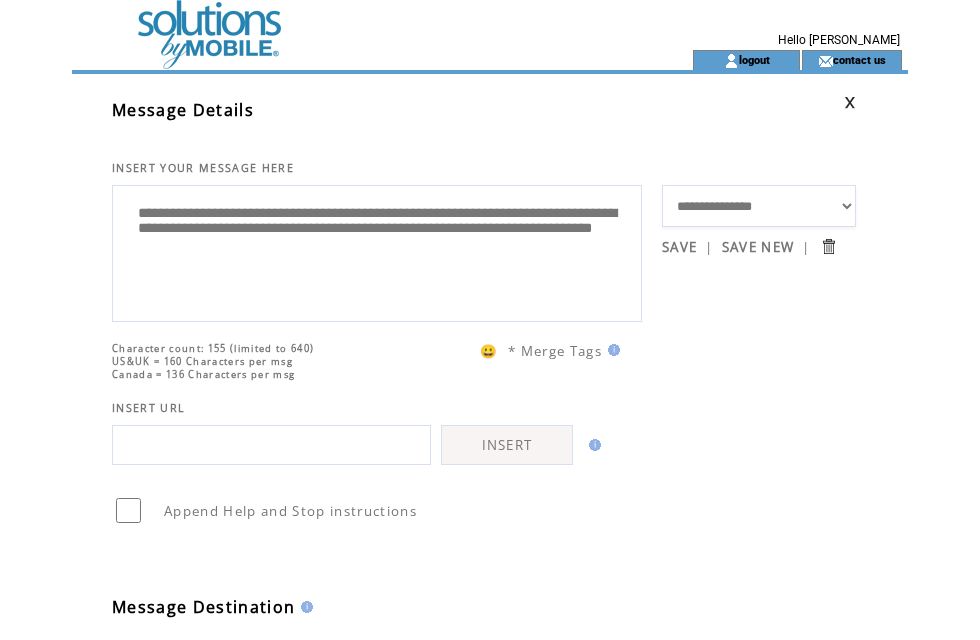 type on "**********" 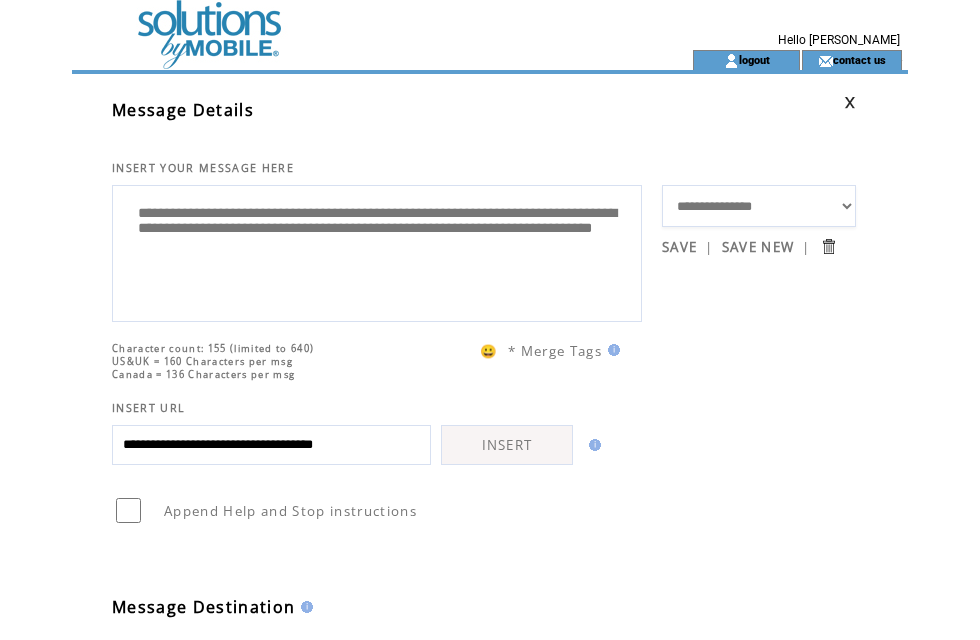 type on "**********" 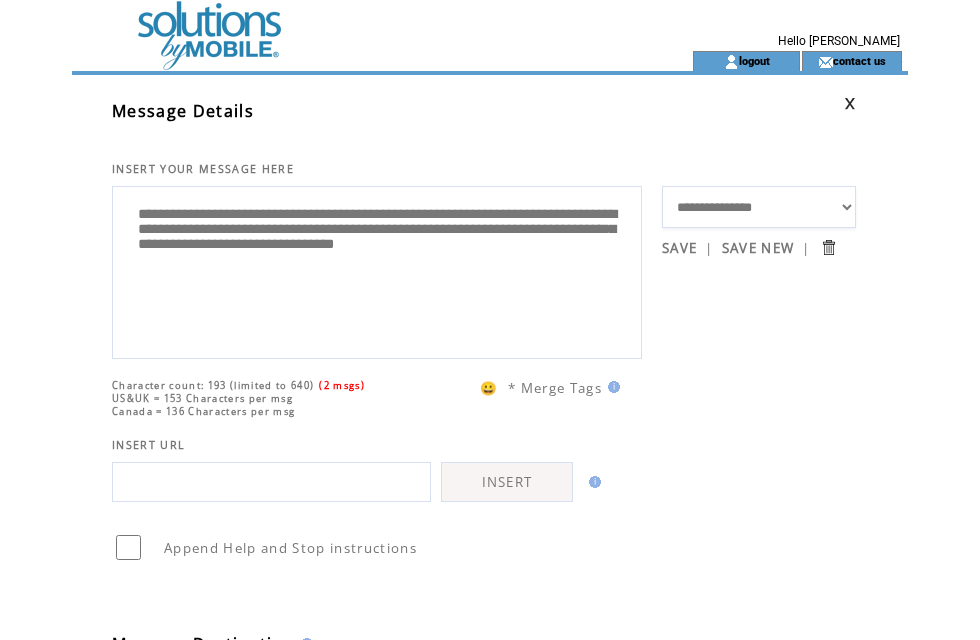 scroll, scrollTop: 0, scrollLeft: 0, axis: both 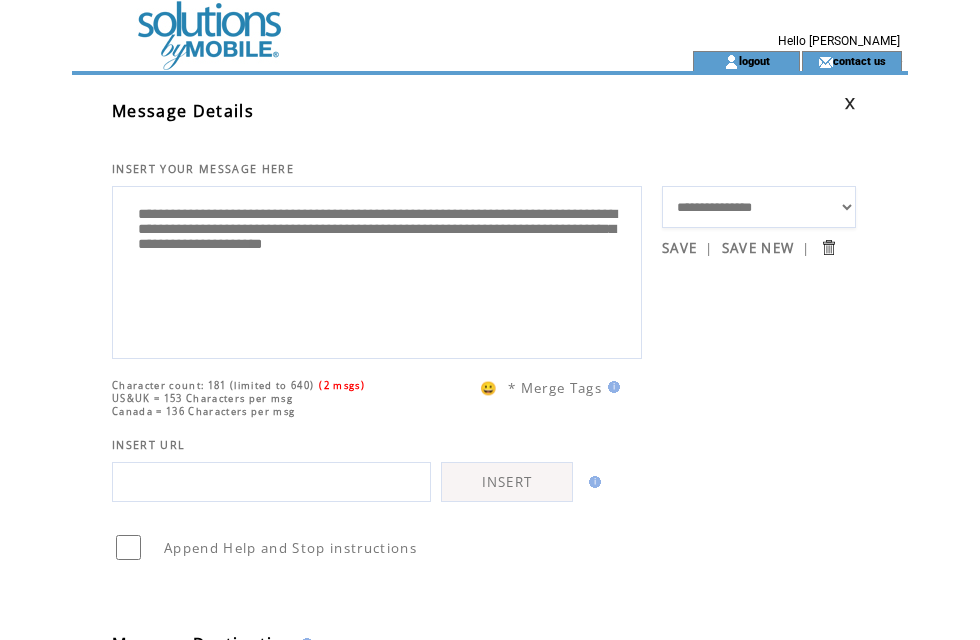click on "**********" at bounding box center (377, 270) 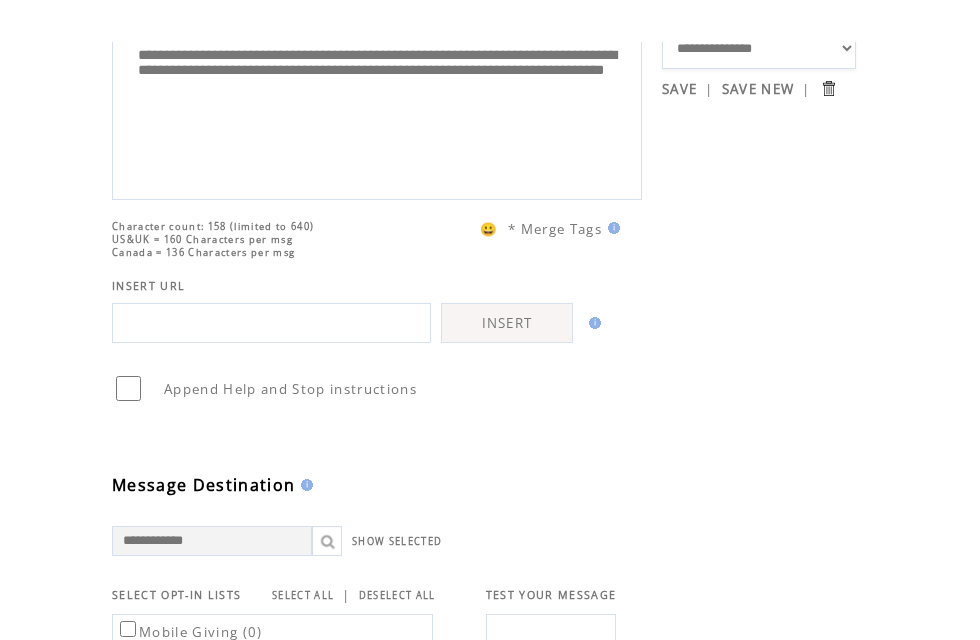 scroll, scrollTop: 206, scrollLeft: 0, axis: vertical 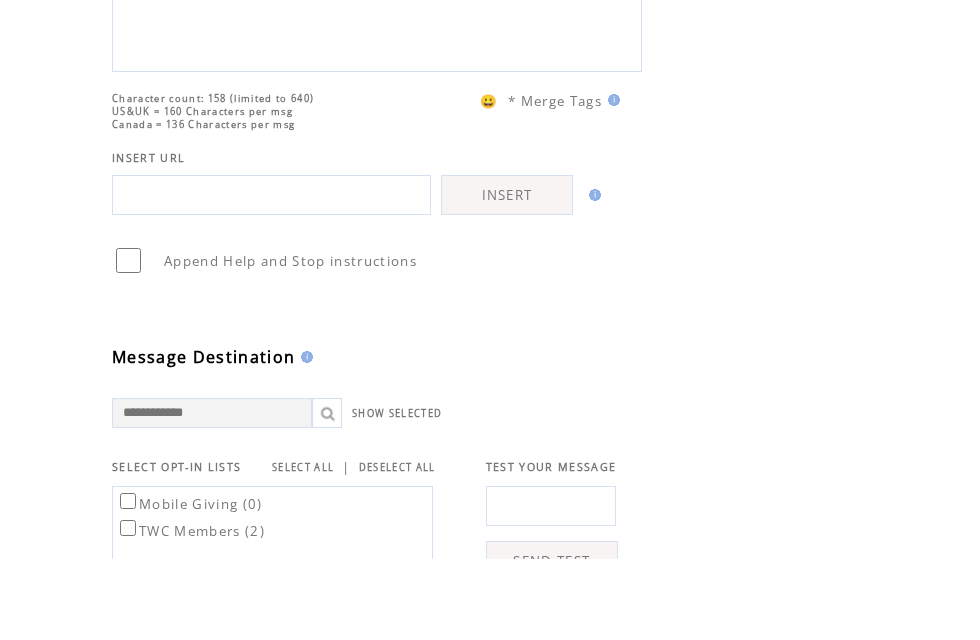 type on "**********" 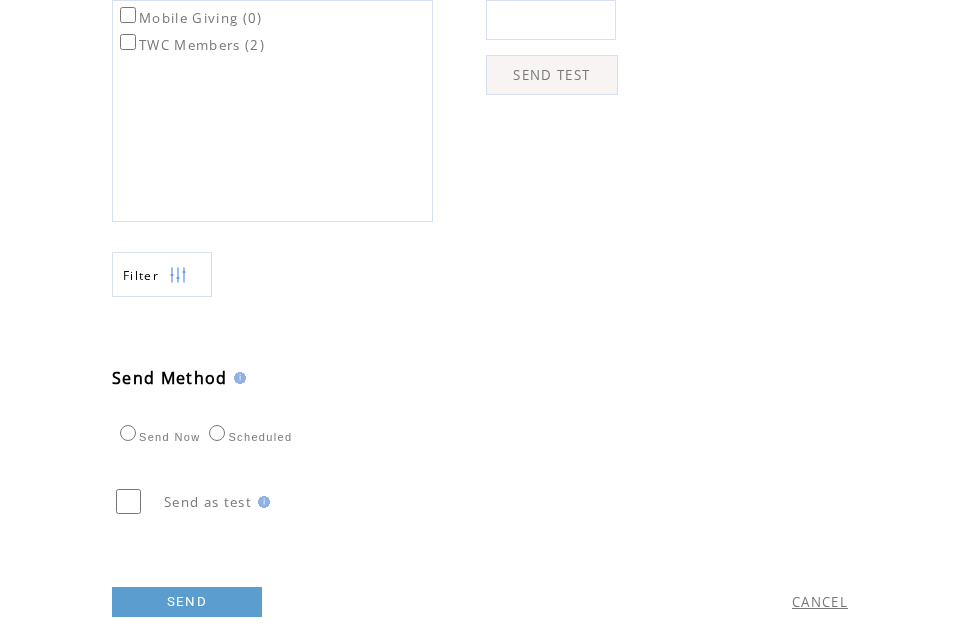 scroll, scrollTop: 834, scrollLeft: 0, axis: vertical 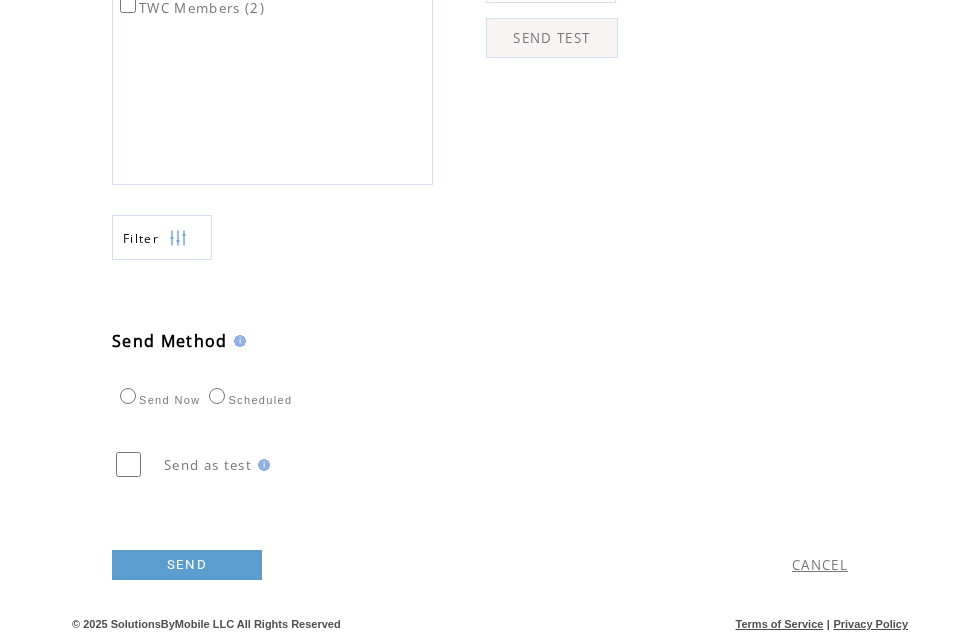 click on "SEND" at bounding box center [187, 565] 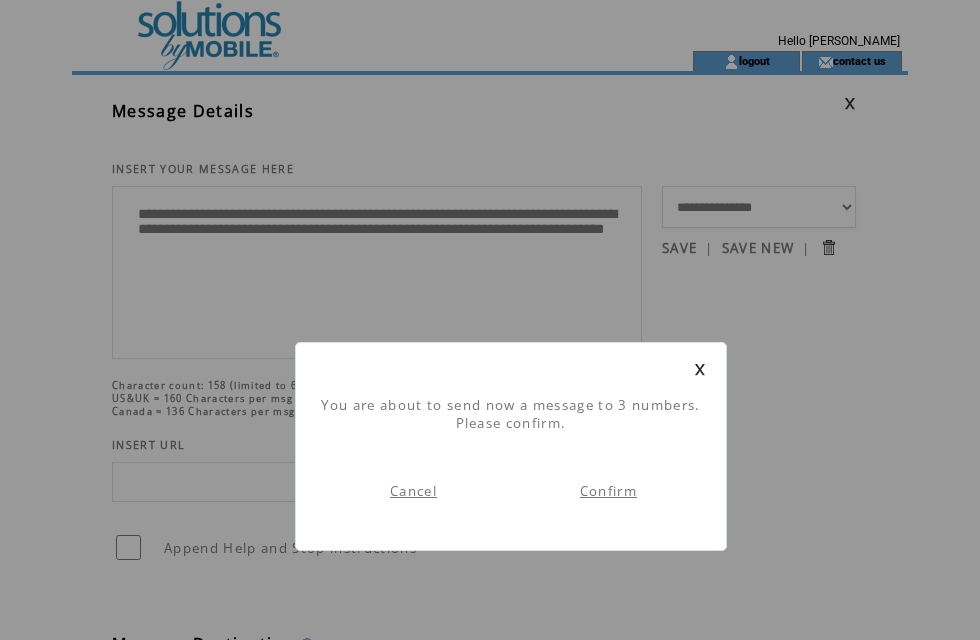 scroll, scrollTop: 1, scrollLeft: 0, axis: vertical 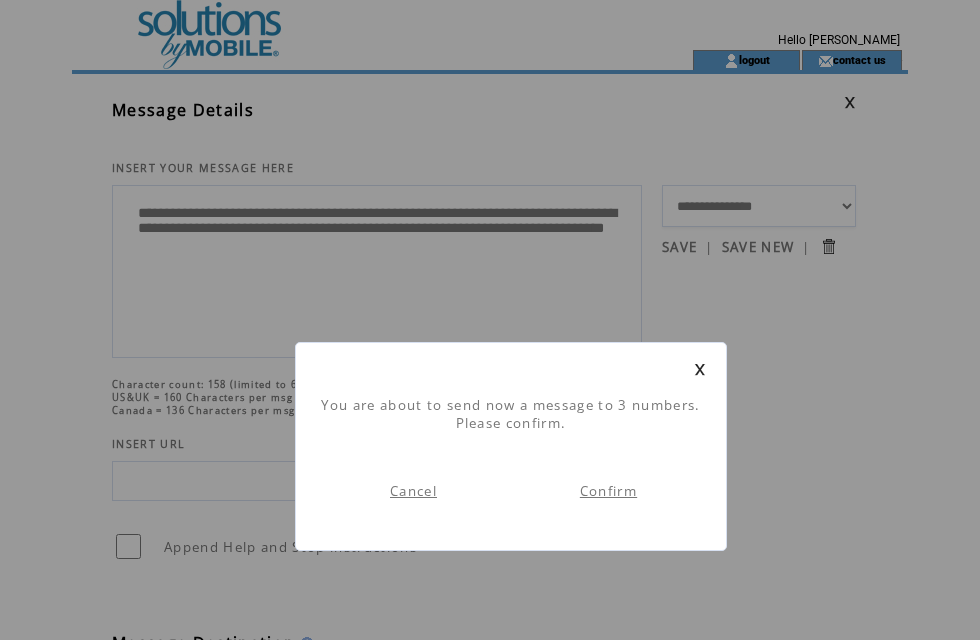 click on "Confirm" at bounding box center [608, 491] 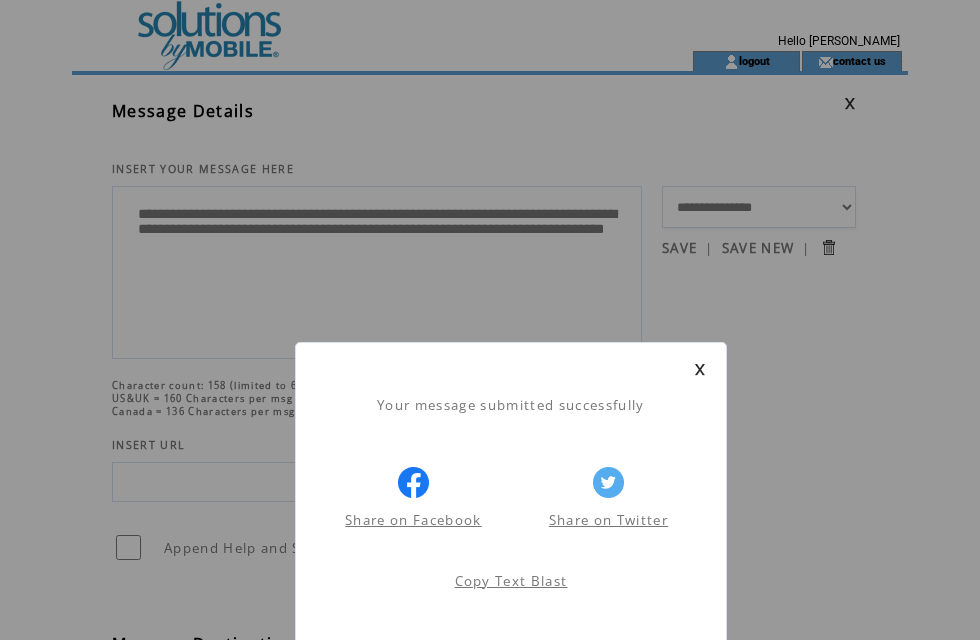 scroll, scrollTop: 1, scrollLeft: 0, axis: vertical 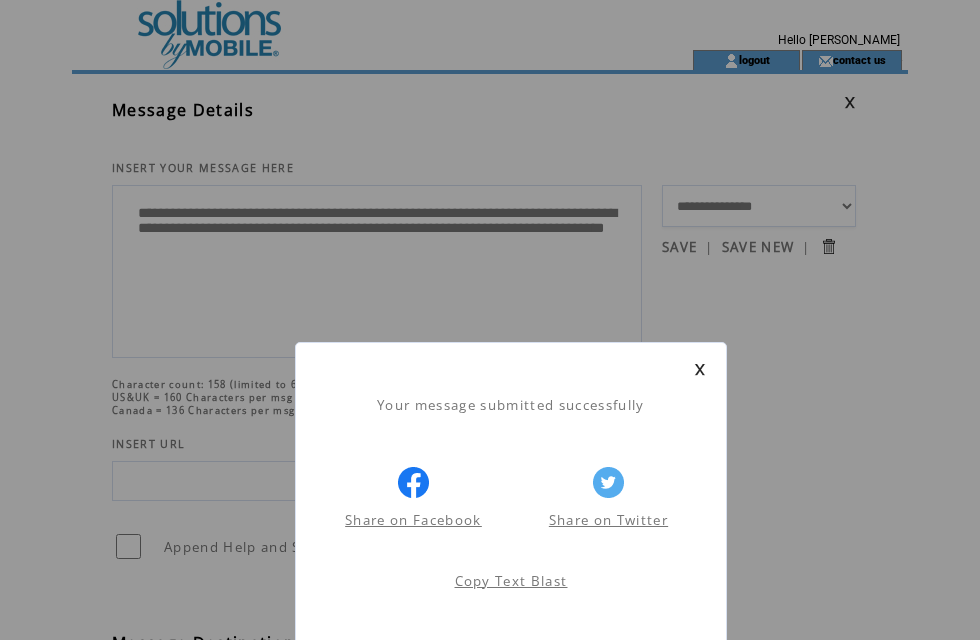 click at bounding box center [700, 369] 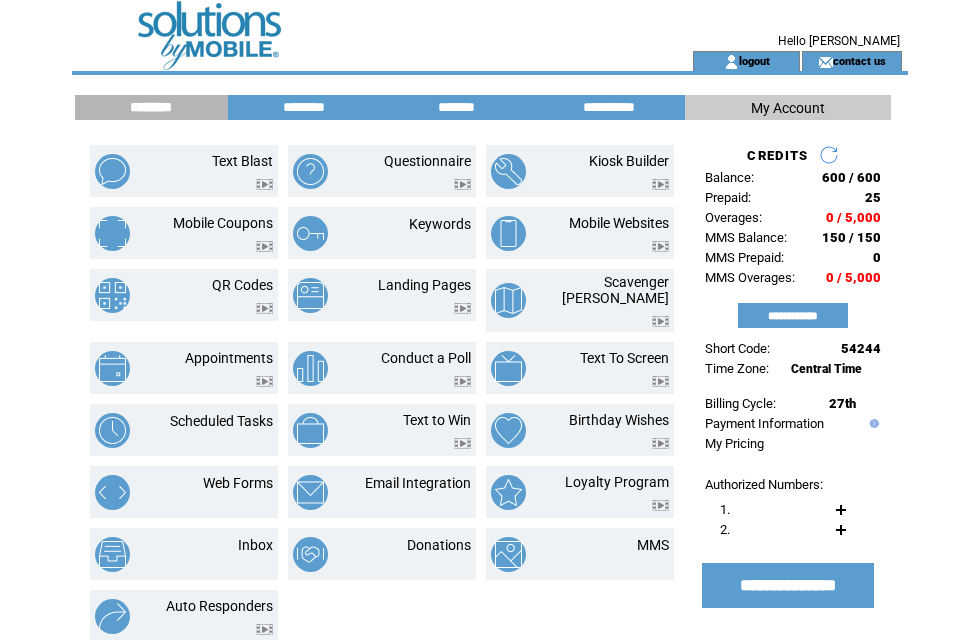 scroll, scrollTop: 0, scrollLeft: 0, axis: both 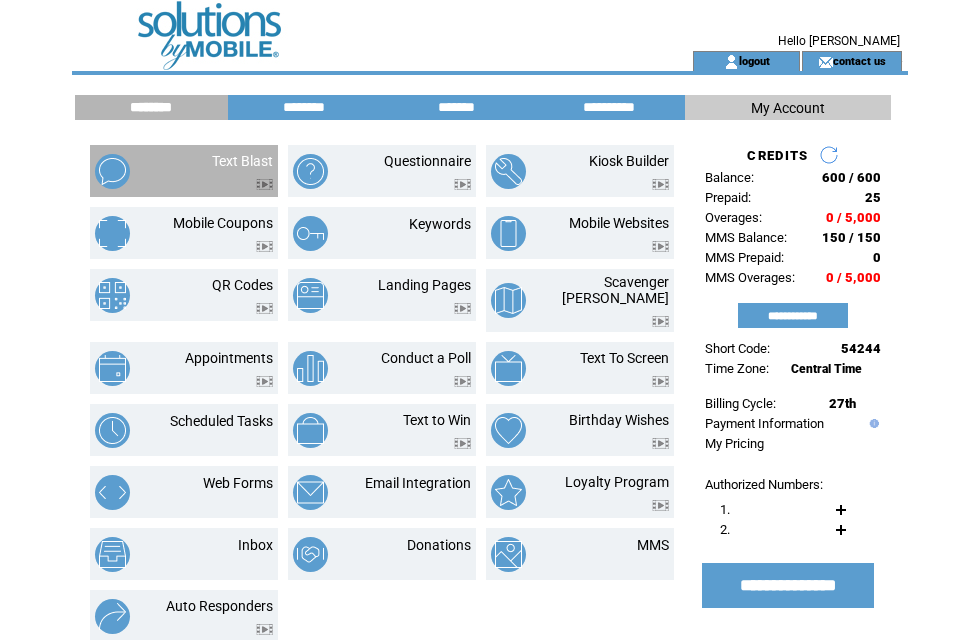 click on "Text Blast" at bounding box center [219, 171] 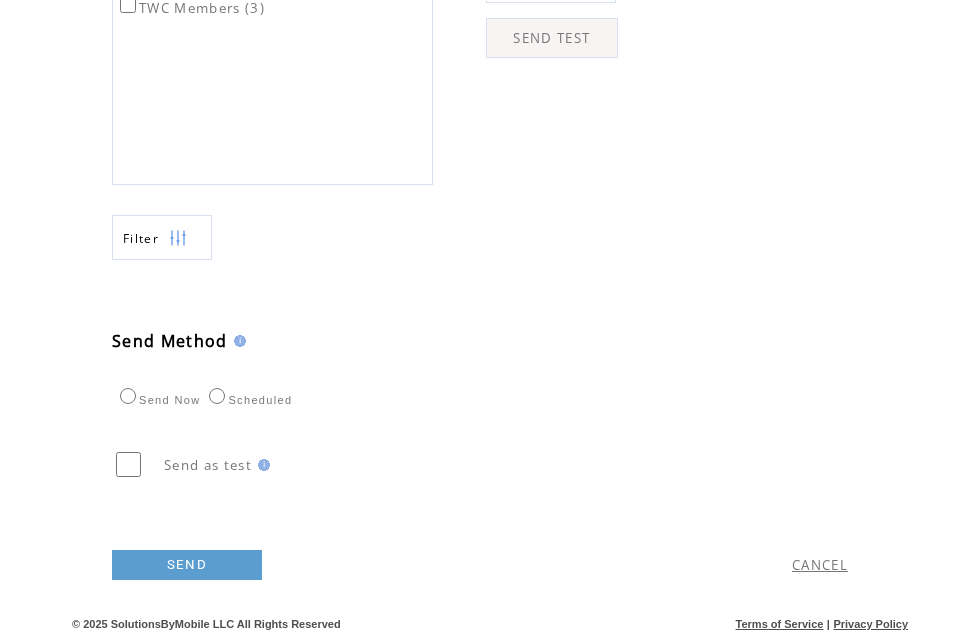 scroll, scrollTop: 834, scrollLeft: 0, axis: vertical 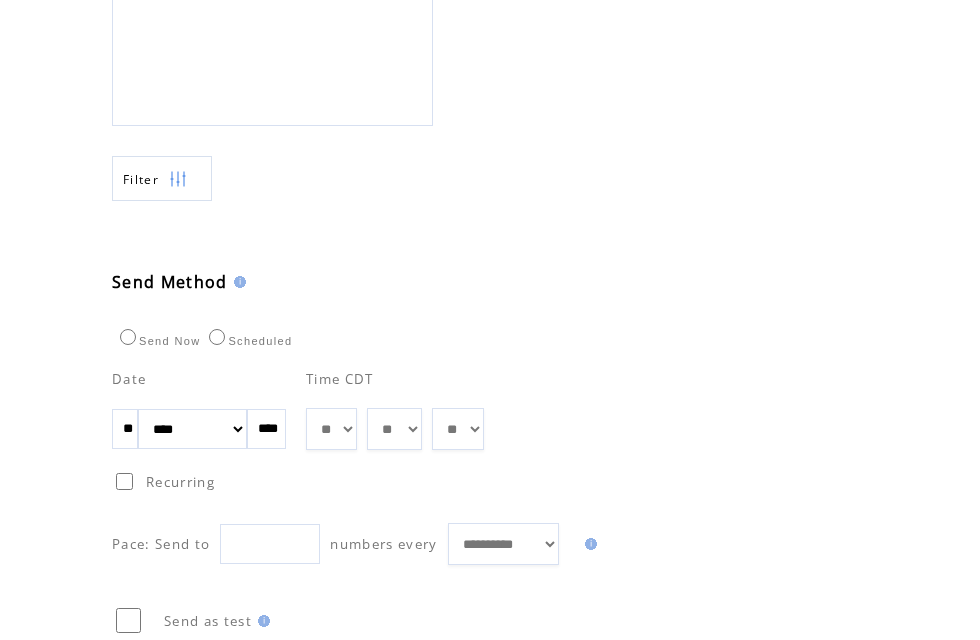 click on "**" at bounding box center (125, 429) 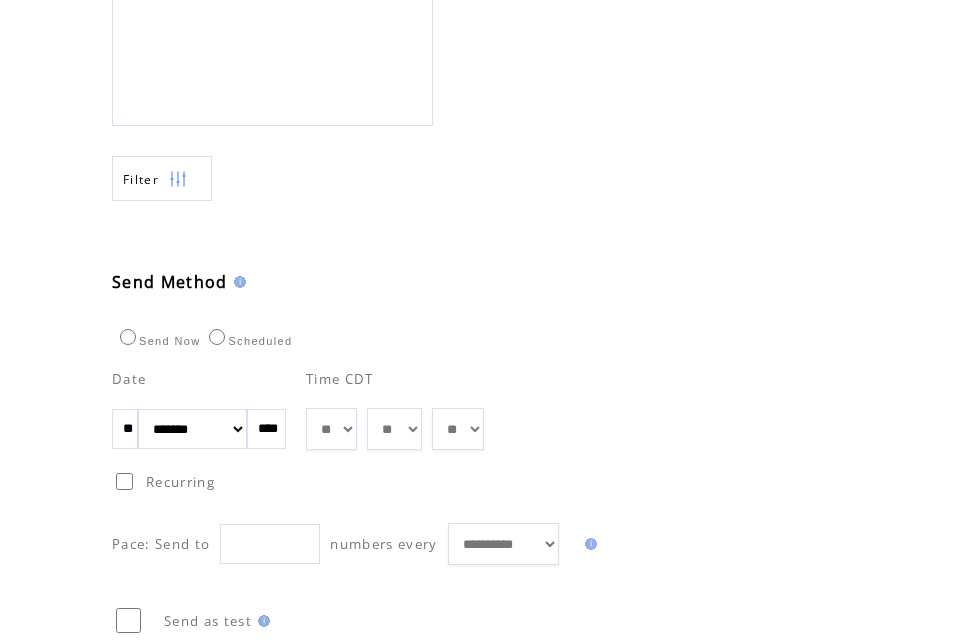 scroll, scrollTop: 834, scrollLeft: 0, axis: vertical 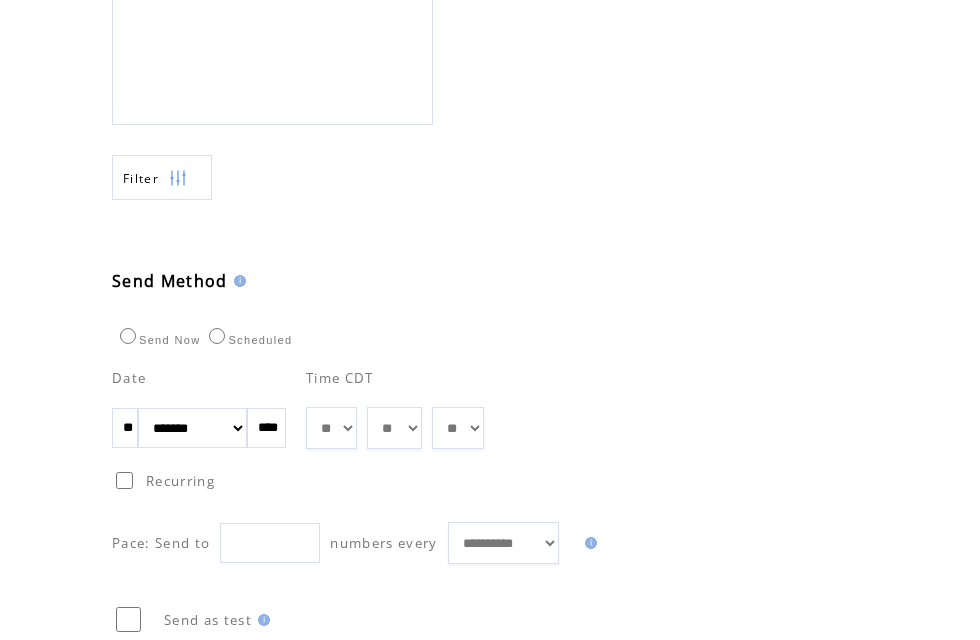 click on "****" at bounding box center [266, 428] 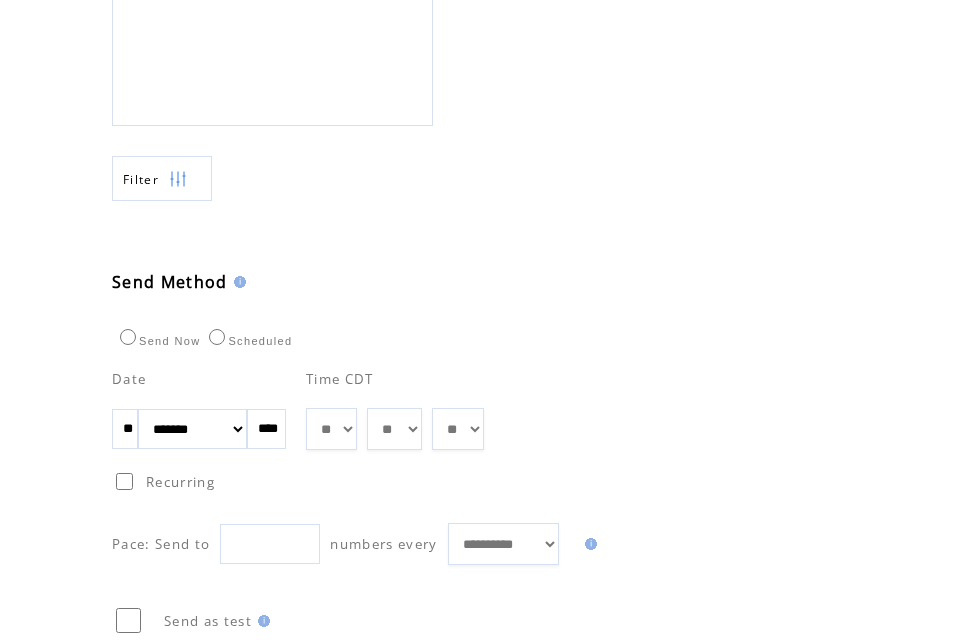 click on "** 	 ** 	 ** 	 ** 	 ** 	 ** 	 ** 	 ** 	 ** 	 ** 	 ** 	 ** 	 **" at bounding box center [331, 429] 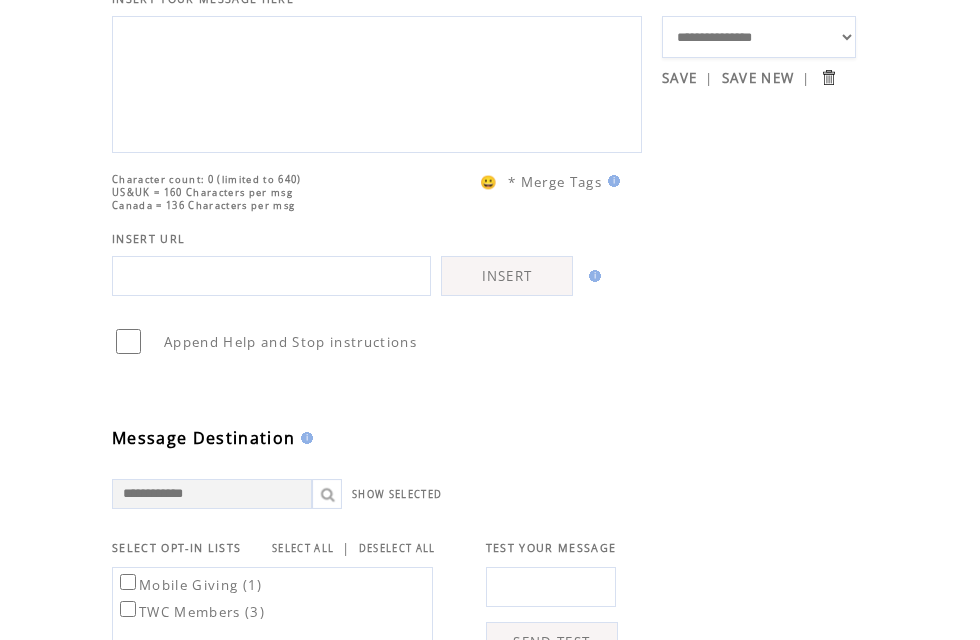 scroll, scrollTop: 0, scrollLeft: 0, axis: both 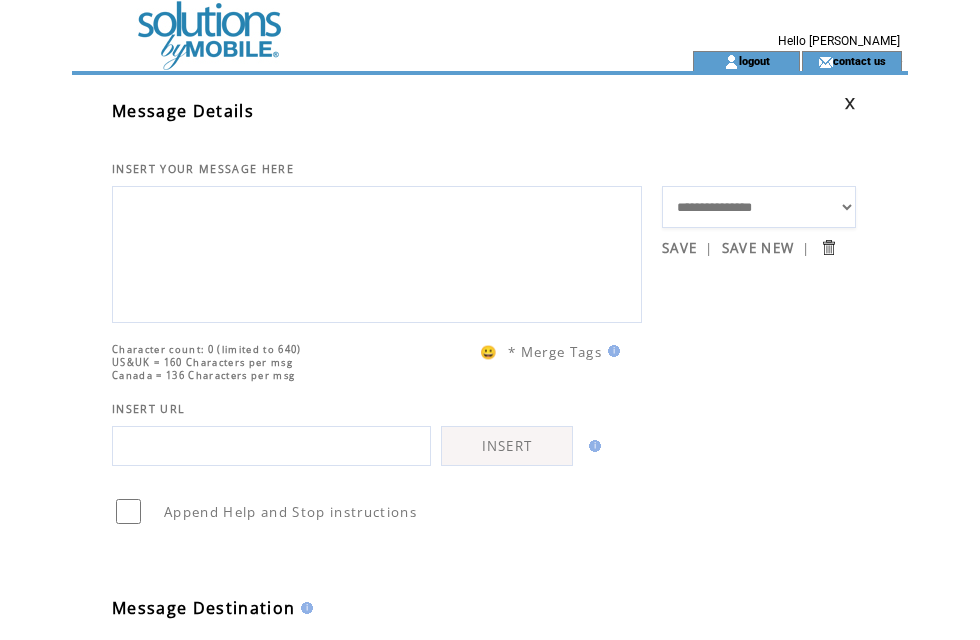 click at bounding box center [346, 25] 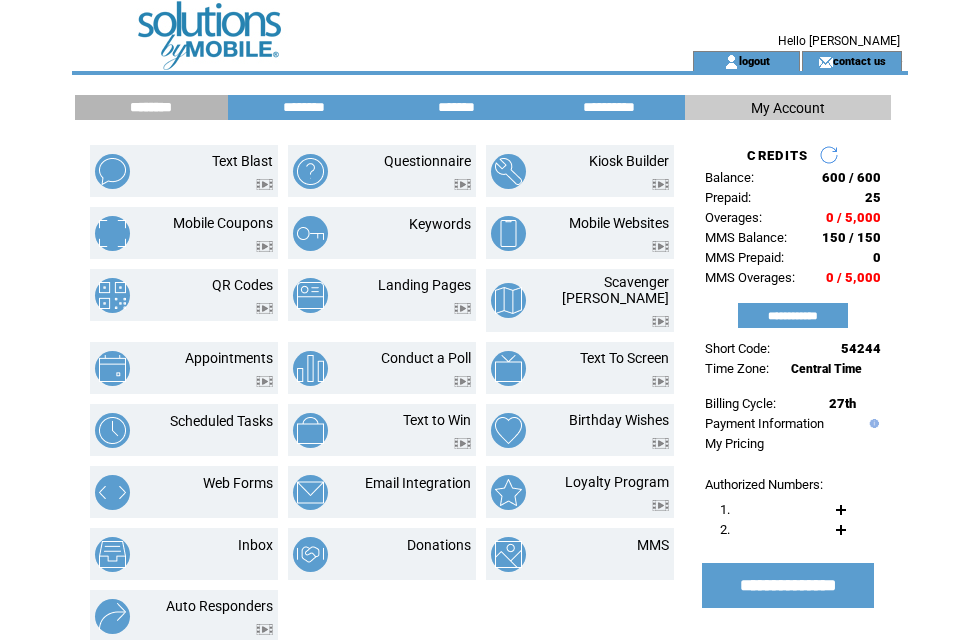scroll, scrollTop: 0, scrollLeft: 0, axis: both 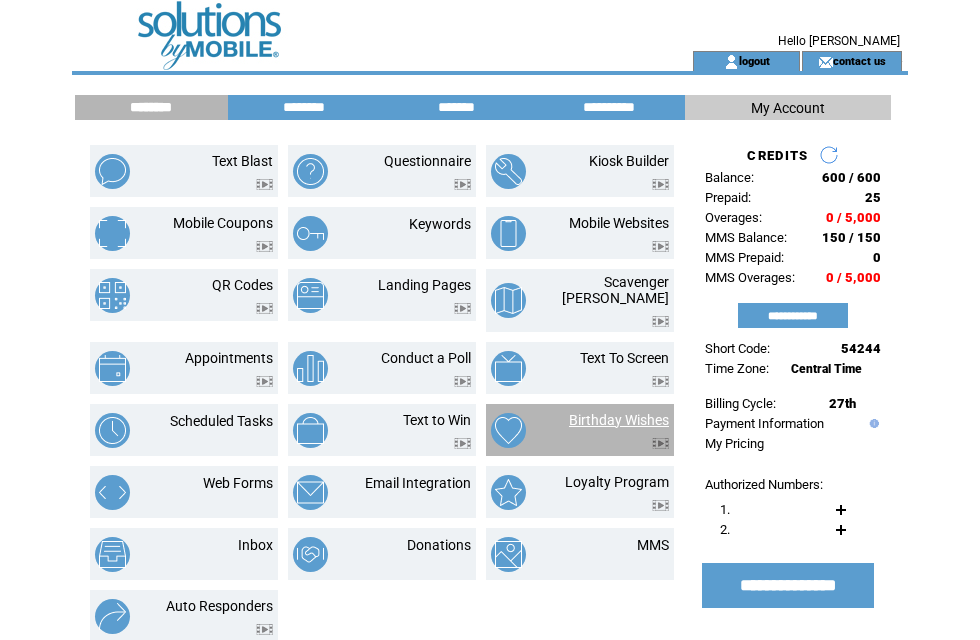 click on "Birthday Wishes" at bounding box center (619, 420) 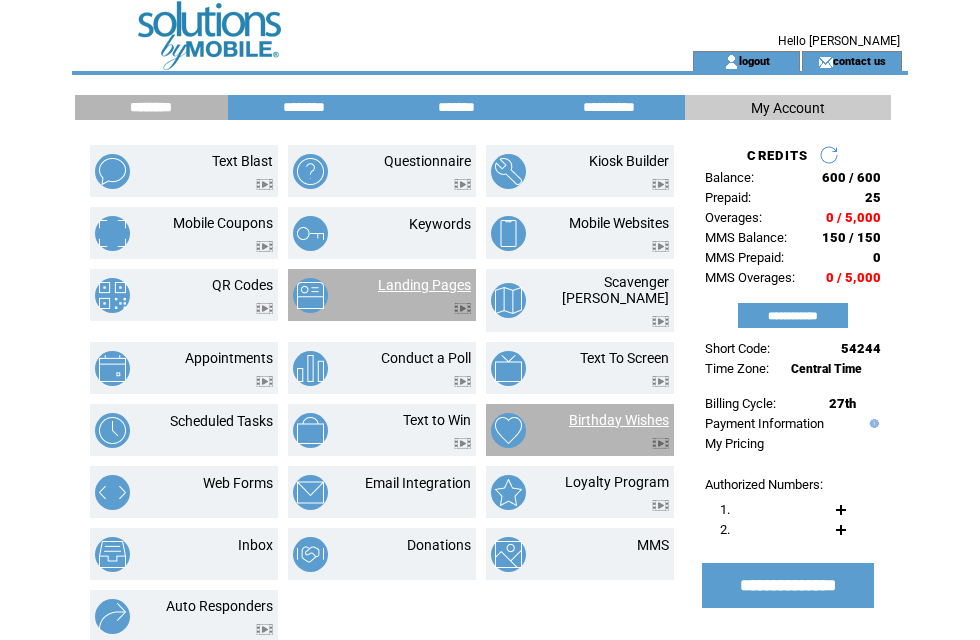 click on "Landing Pages" at bounding box center [424, 285] 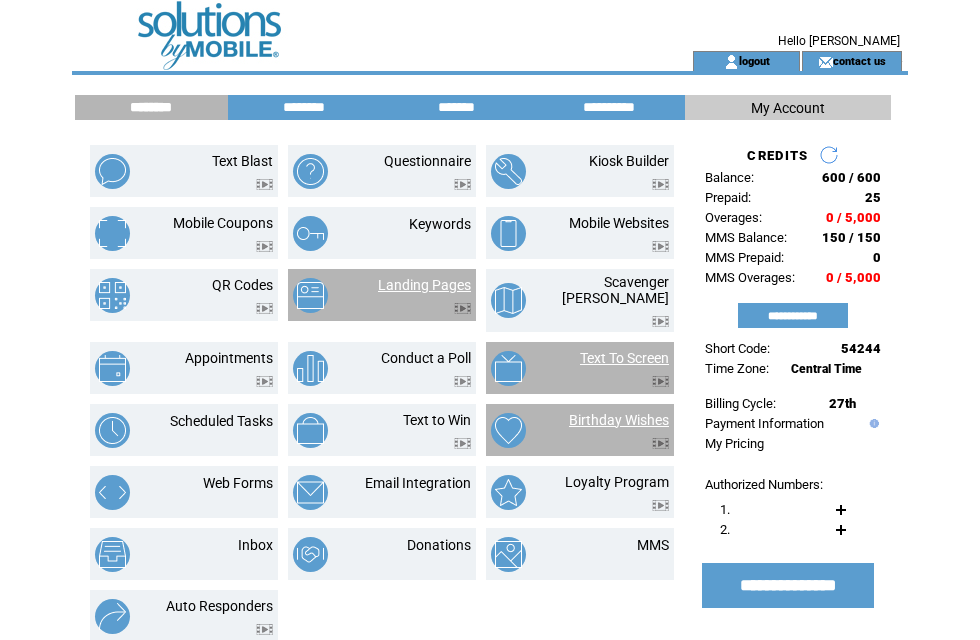 click on "Text To Screen" at bounding box center (624, 358) 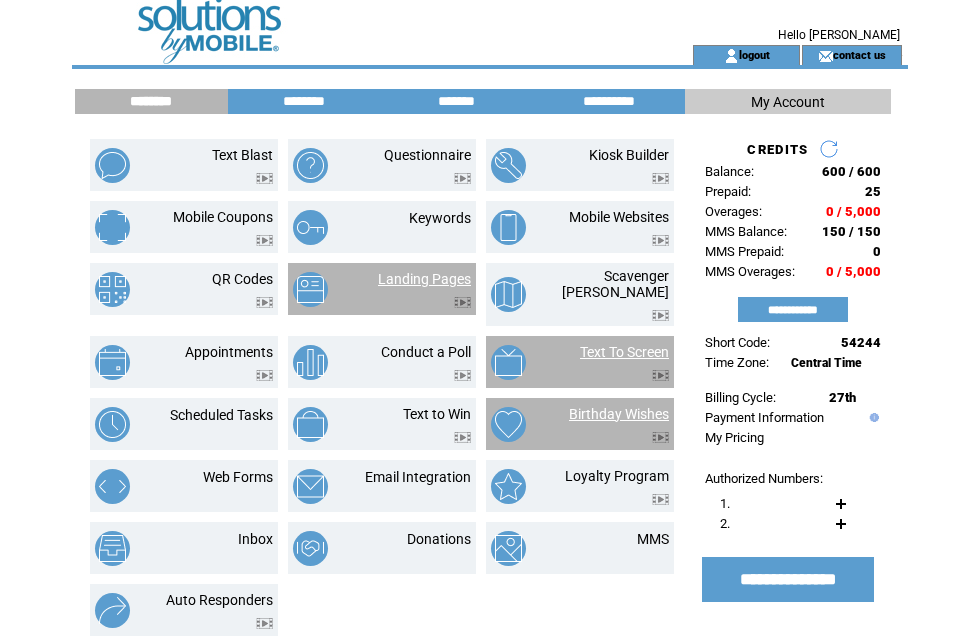 scroll, scrollTop: 5, scrollLeft: 0, axis: vertical 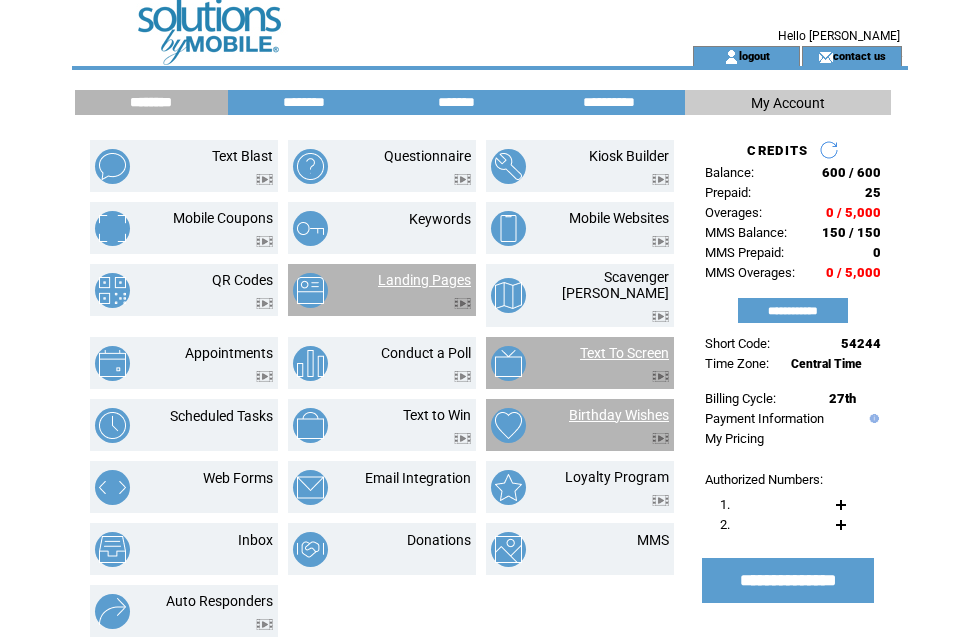click on "QR Codes" at bounding box center (242, 280) 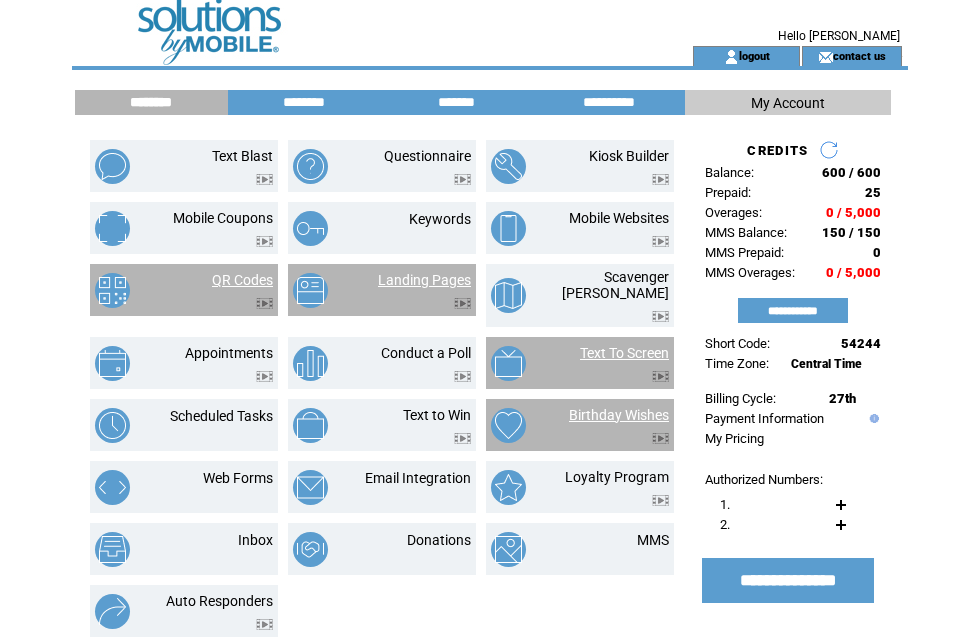 scroll, scrollTop: 6, scrollLeft: 0, axis: vertical 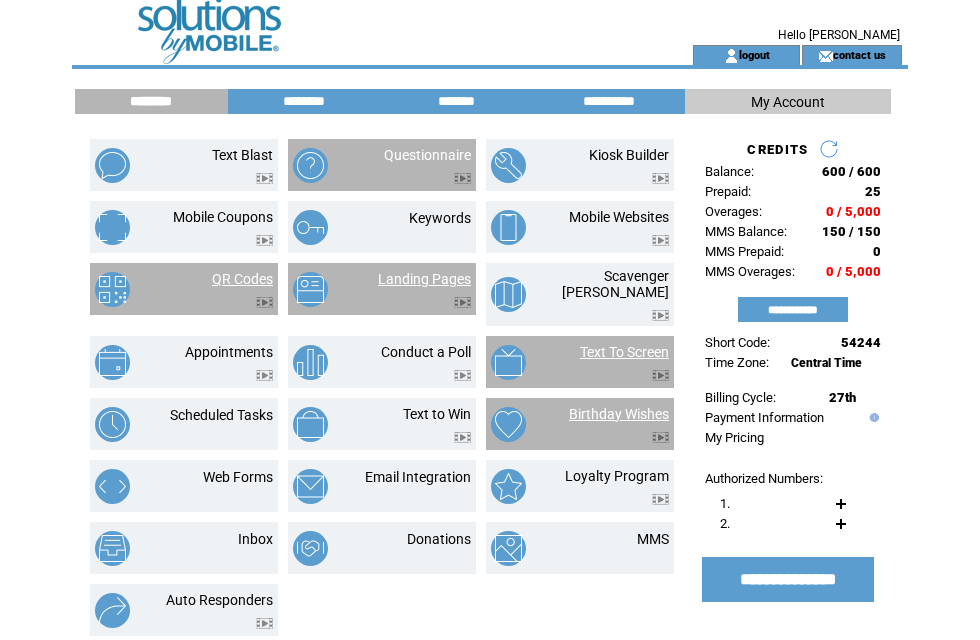 click at bounding box center [427, 173] 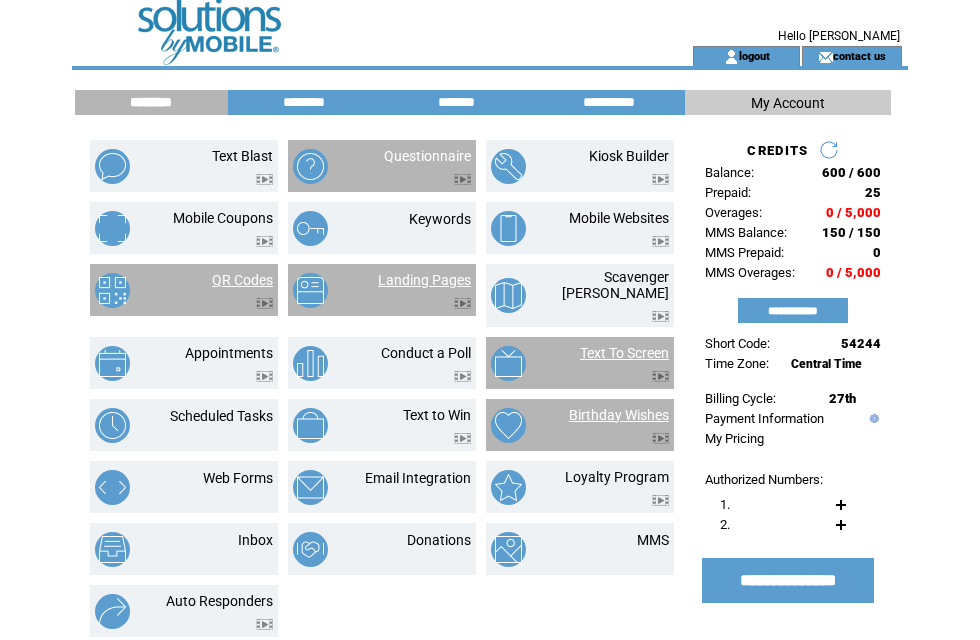 scroll, scrollTop: 6, scrollLeft: 0, axis: vertical 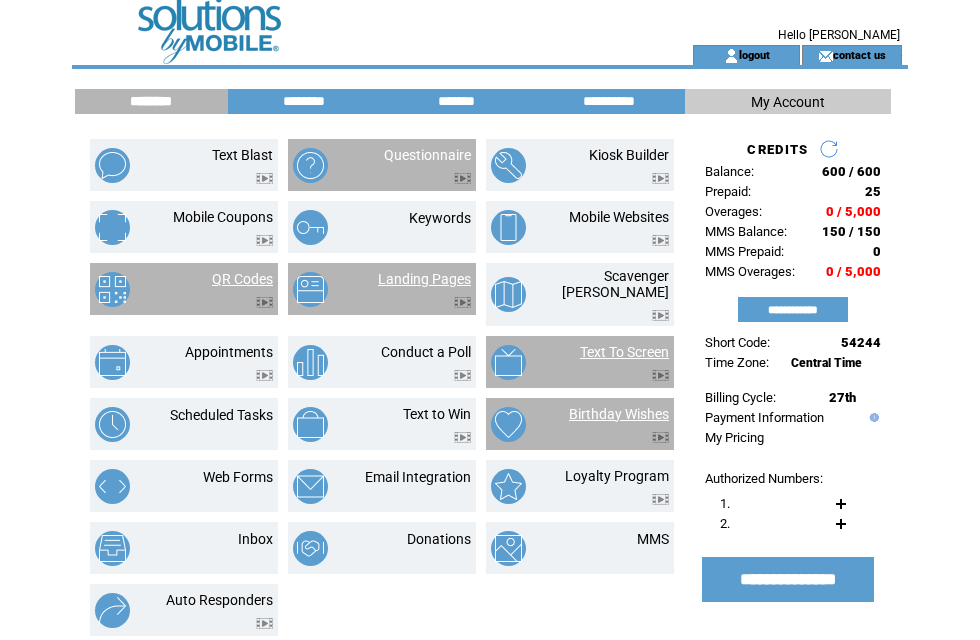 click at bounding box center (829, 149) 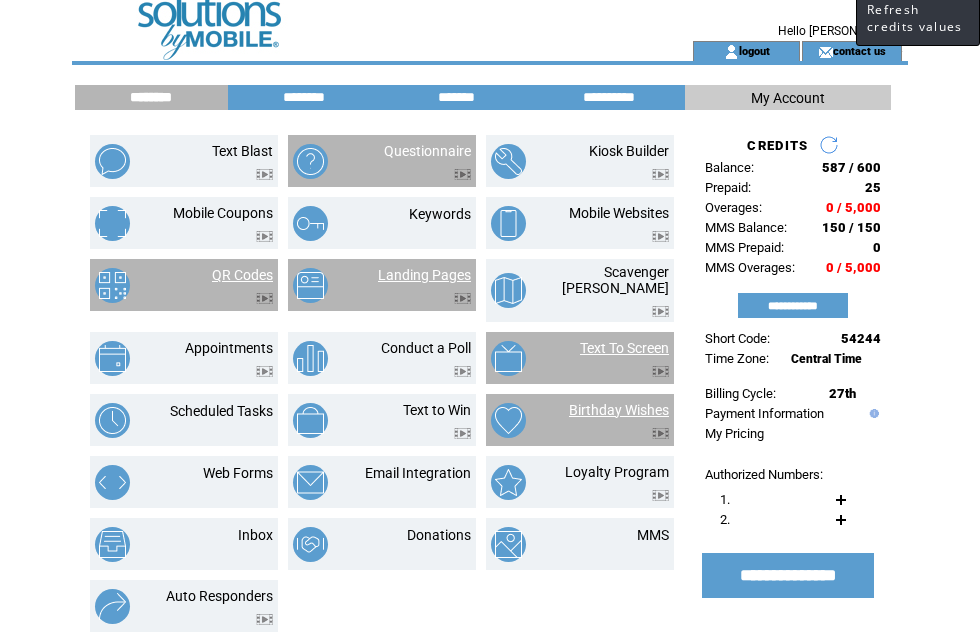 scroll, scrollTop: 10, scrollLeft: 0, axis: vertical 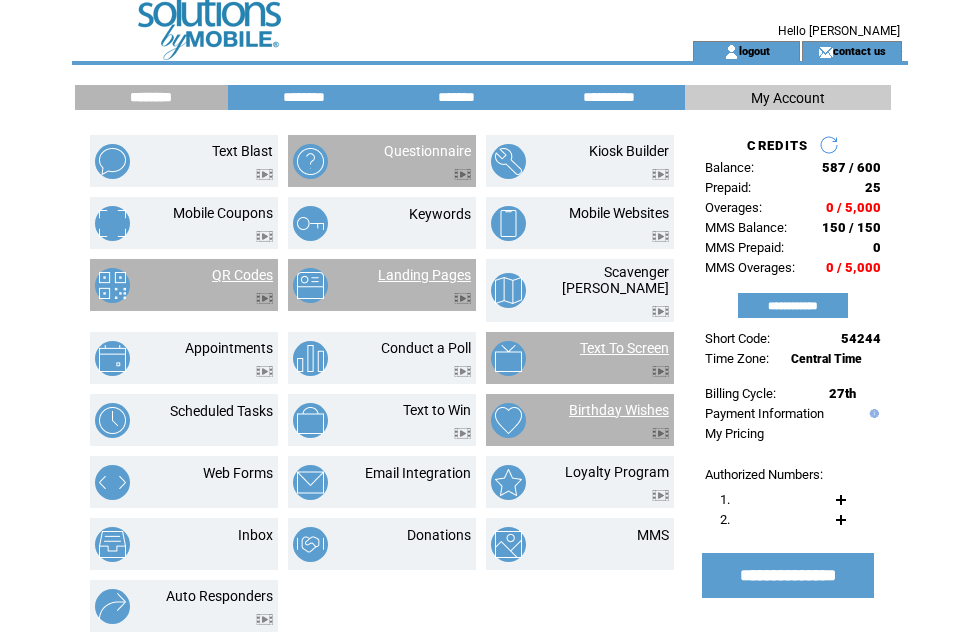 click on "**********" at bounding box center [490, 493] 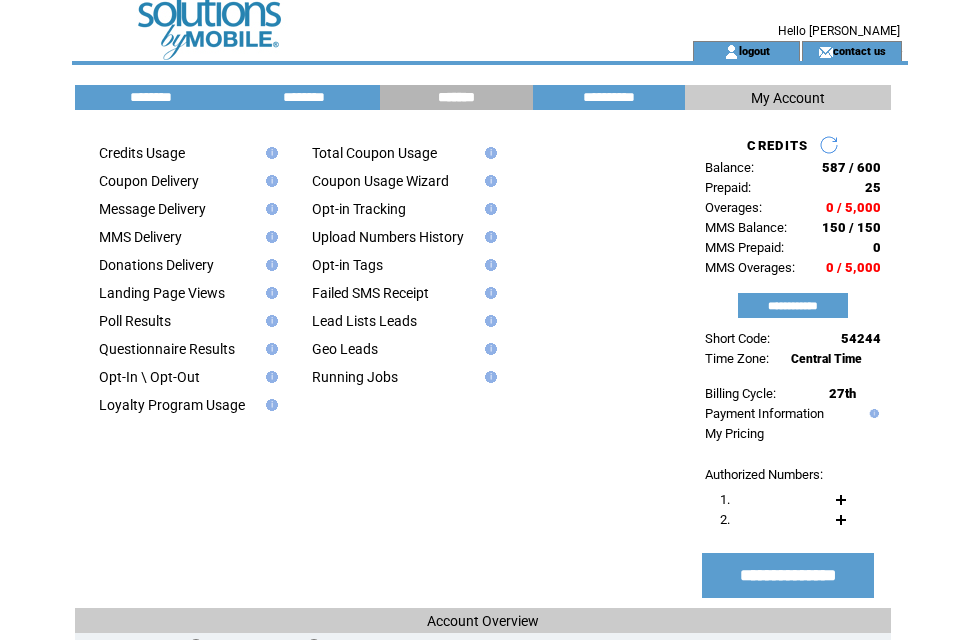 click on "Opt-in Tags" at bounding box center [347, 265] 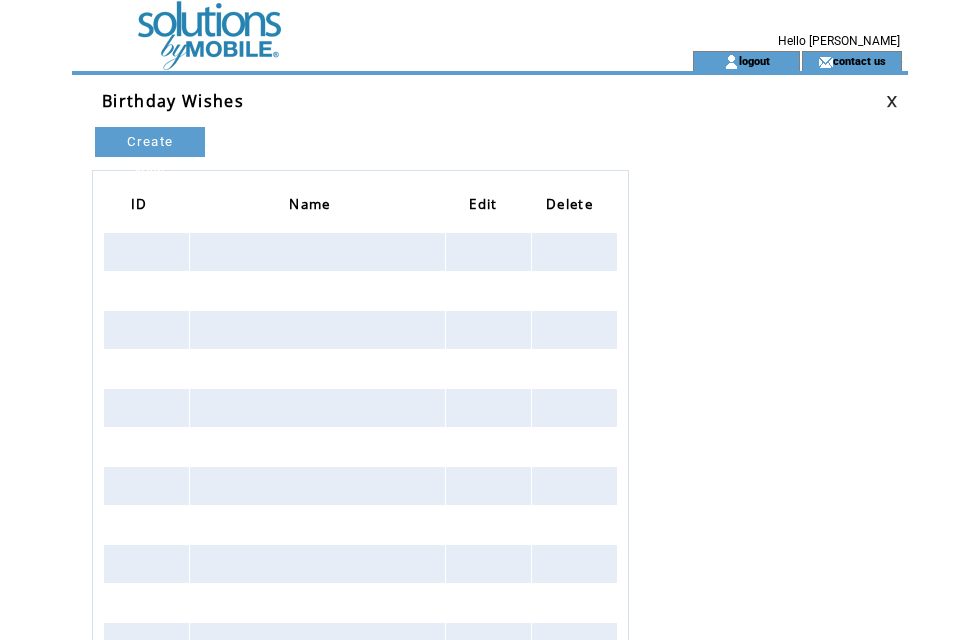 scroll, scrollTop: 0, scrollLeft: 0, axis: both 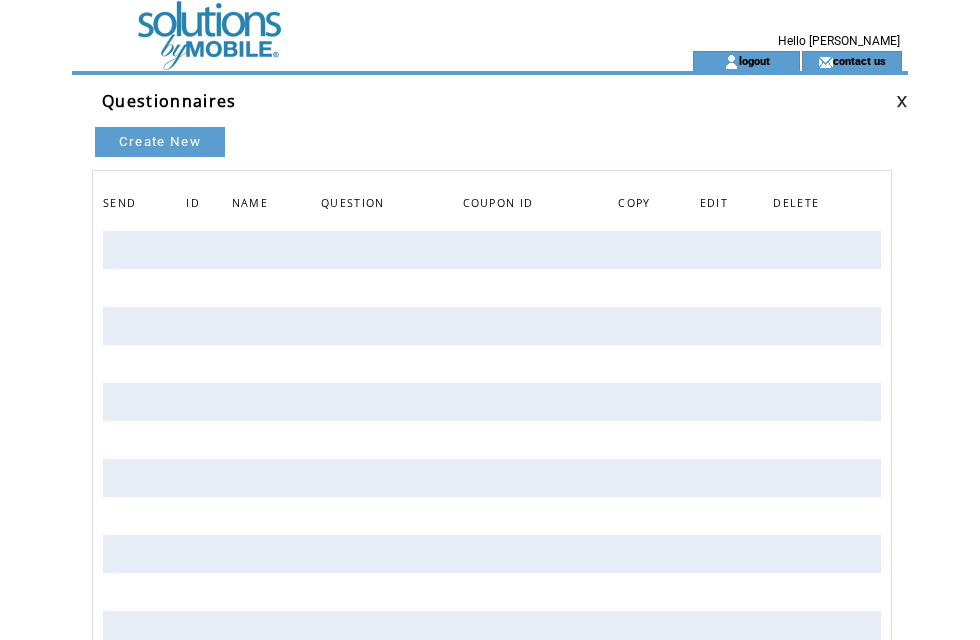 click on "Create New" at bounding box center [160, 142] 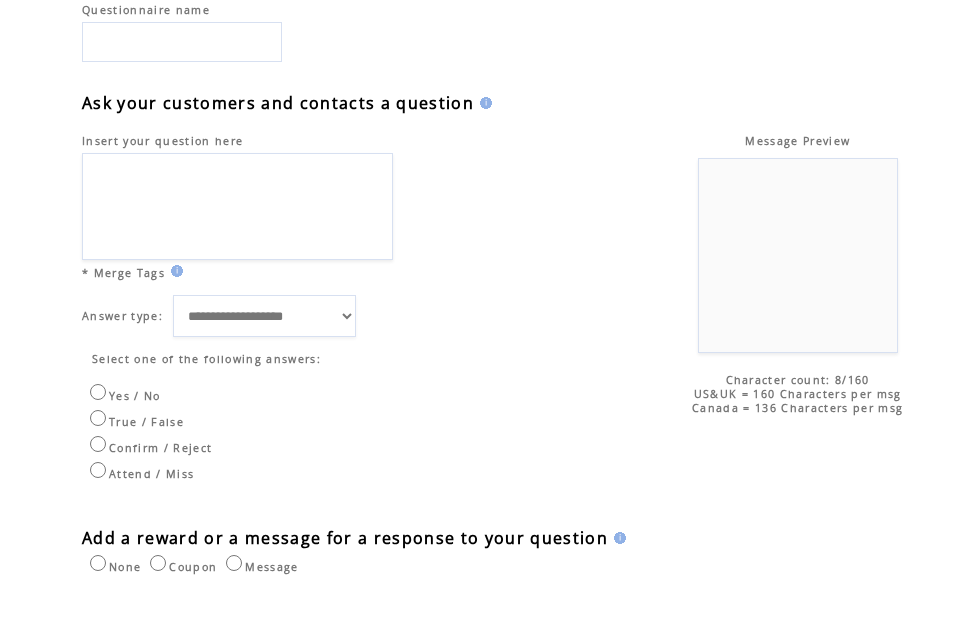 scroll, scrollTop: 0, scrollLeft: 0, axis: both 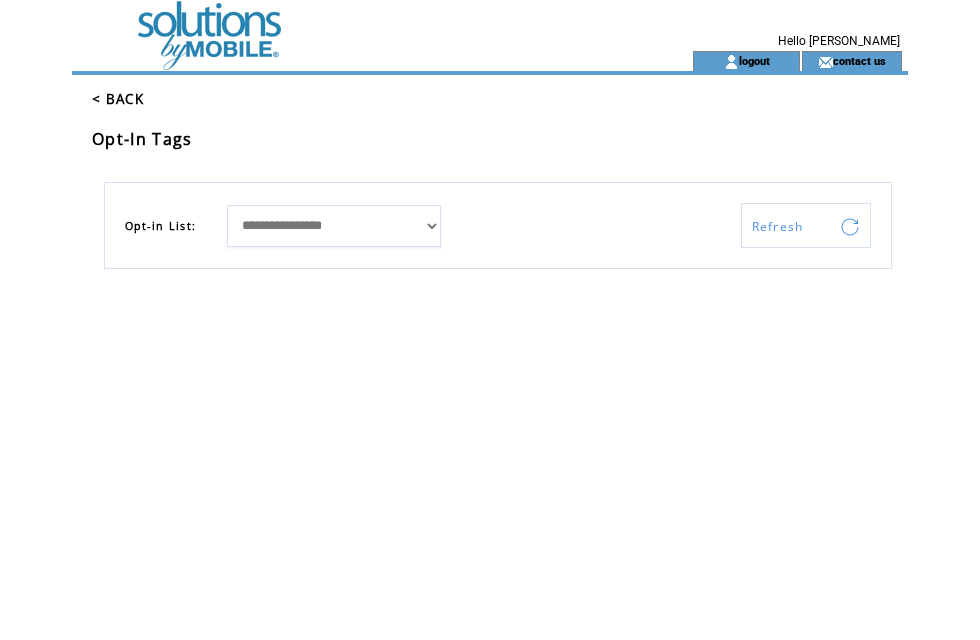click on "**********" at bounding box center (334, 226) 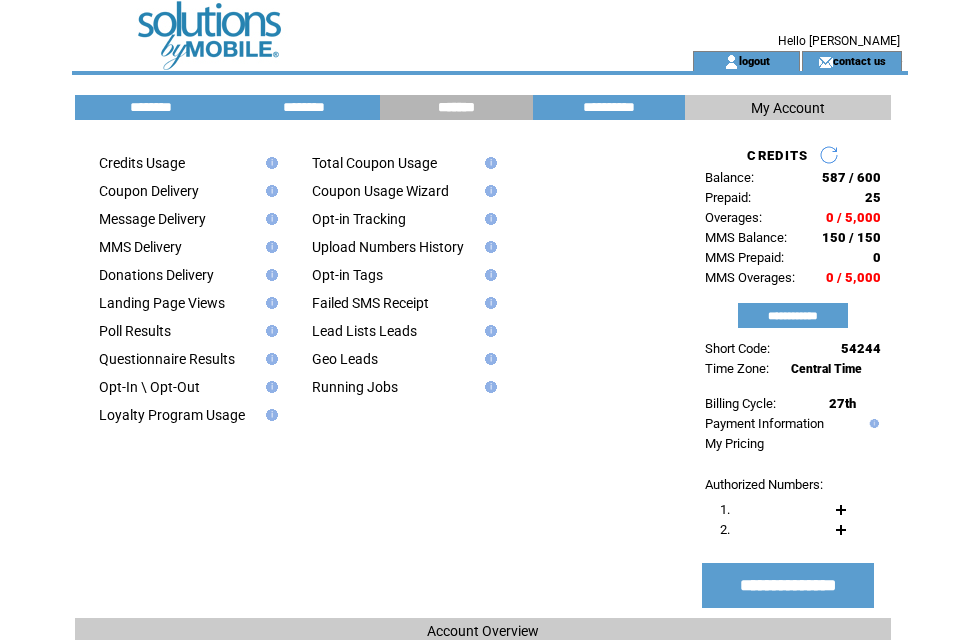 scroll, scrollTop: 0, scrollLeft: 0, axis: both 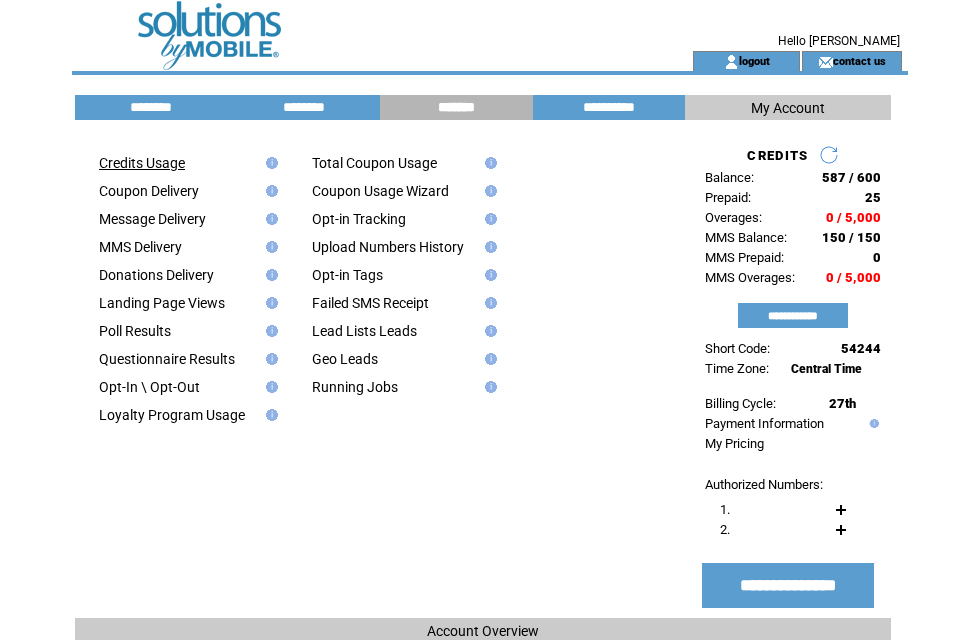click on "Credits Usage" at bounding box center [142, 163] 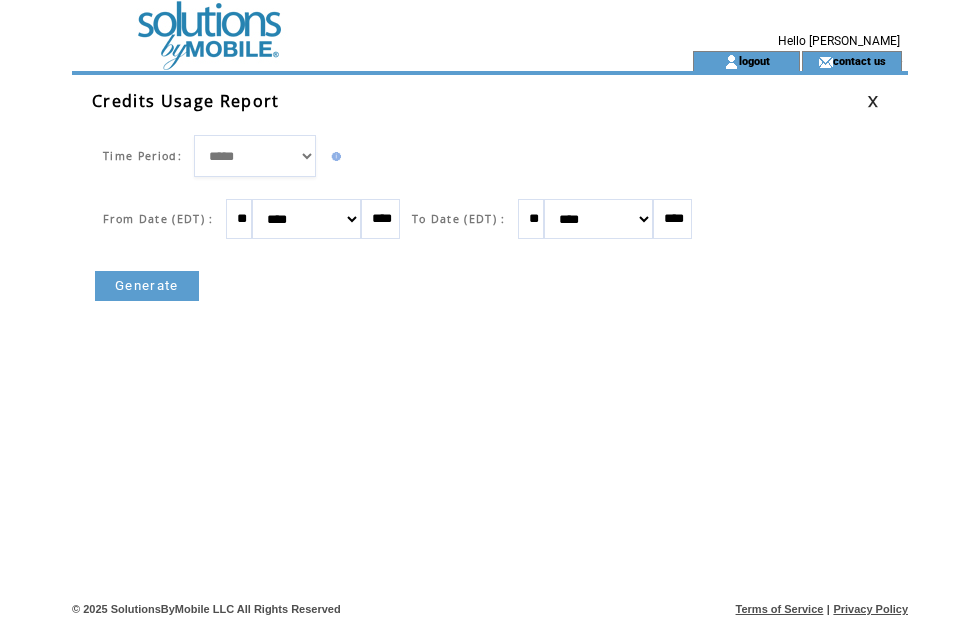 scroll, scrollTop: 0, scrollLeft: 0, axis: both 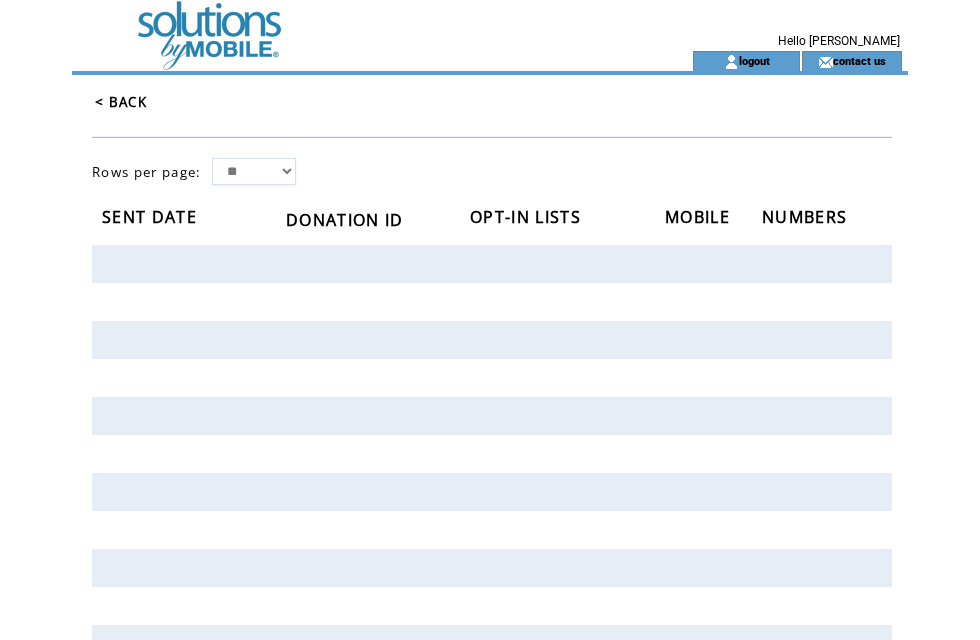 click on "< BACK" at bounding box center [121, 102] 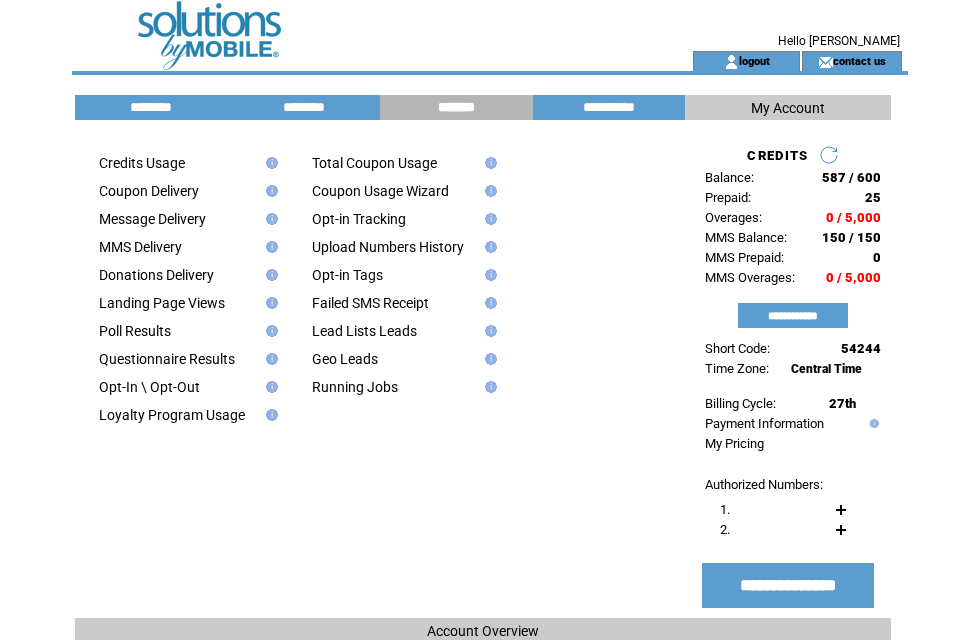 scroll, scrollTop: 0, scrollLeft: 0, axis: both 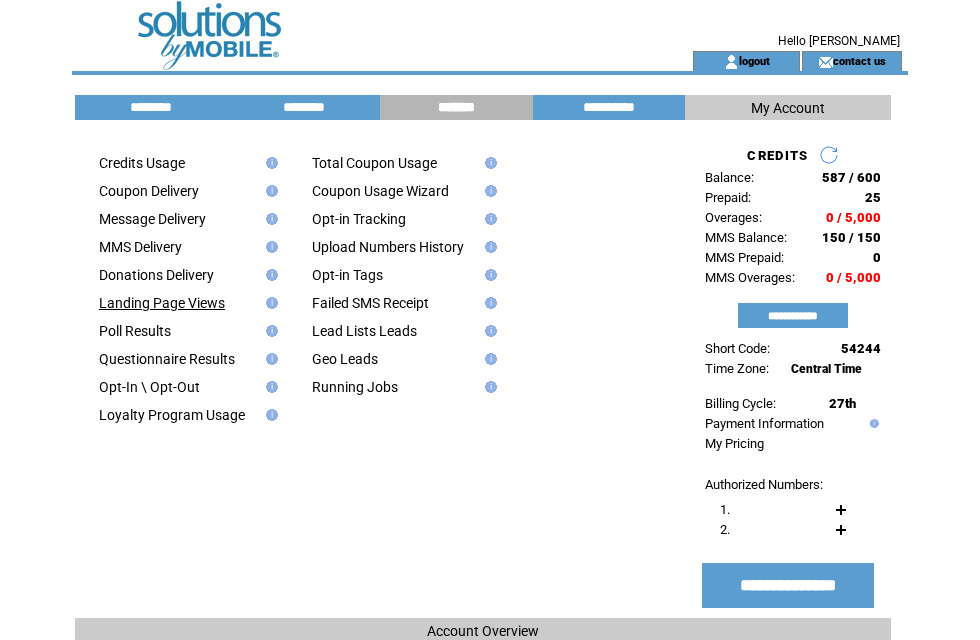 click on "Landing Page Views" at bounding box center (162, 303) 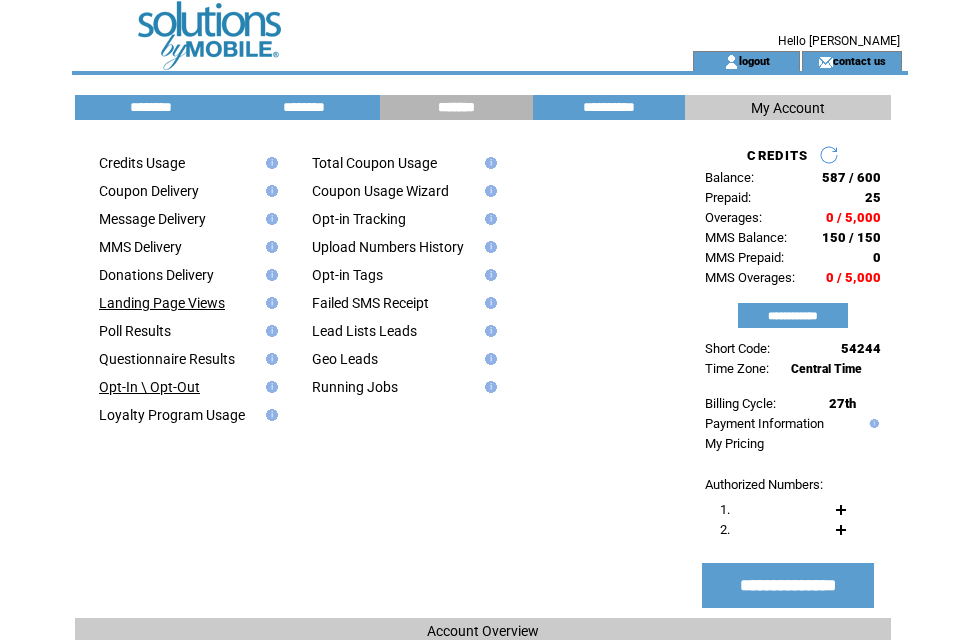 click on "Opt-In \ Opt-Out" at bounding box center [149, 387] 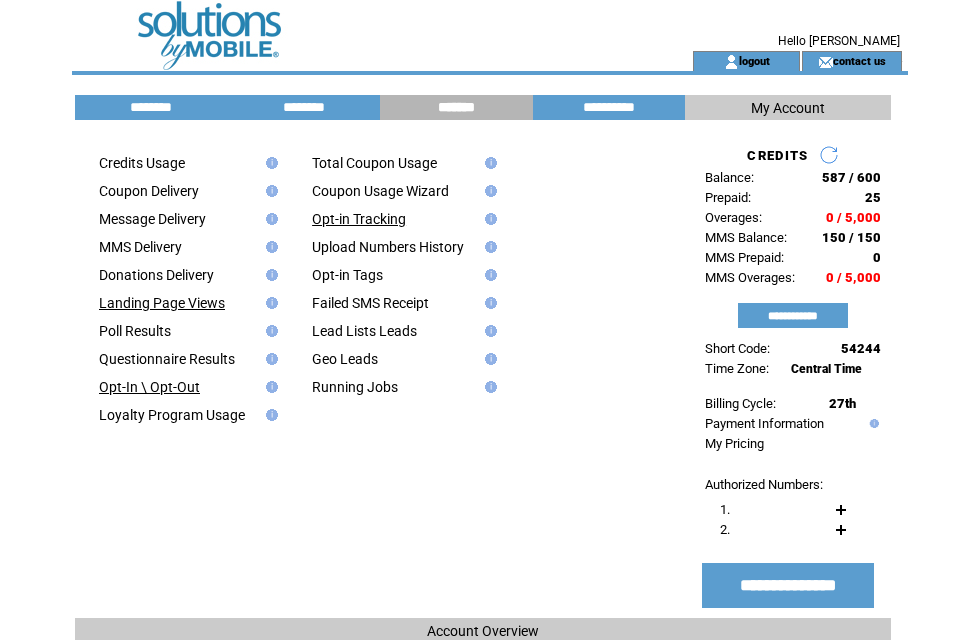 click on "Opt-in Tracking" at bounding box center [359, 219] 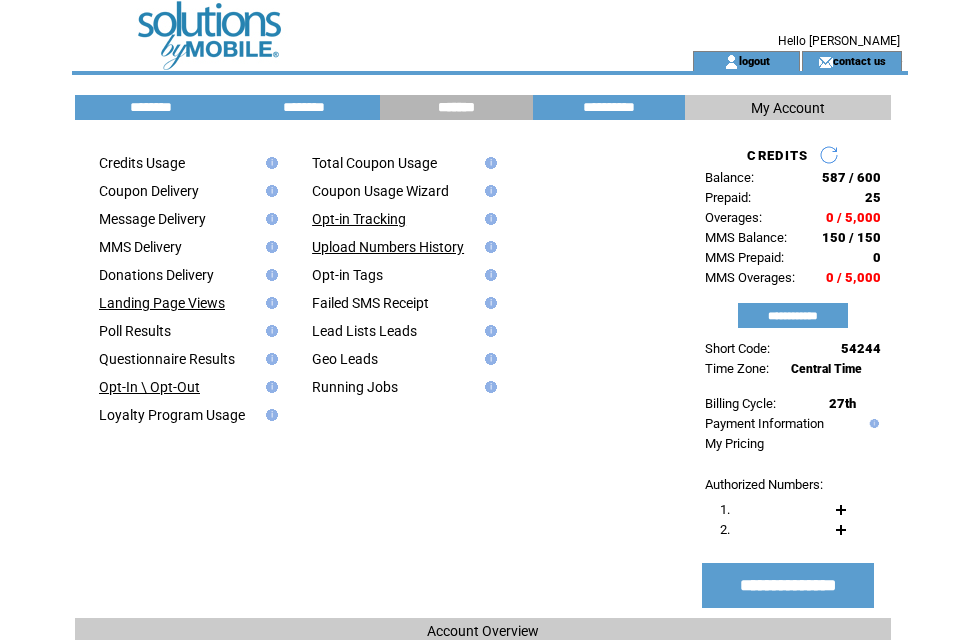 click on "Upload Numbers History" at bounding box center [388, 247] 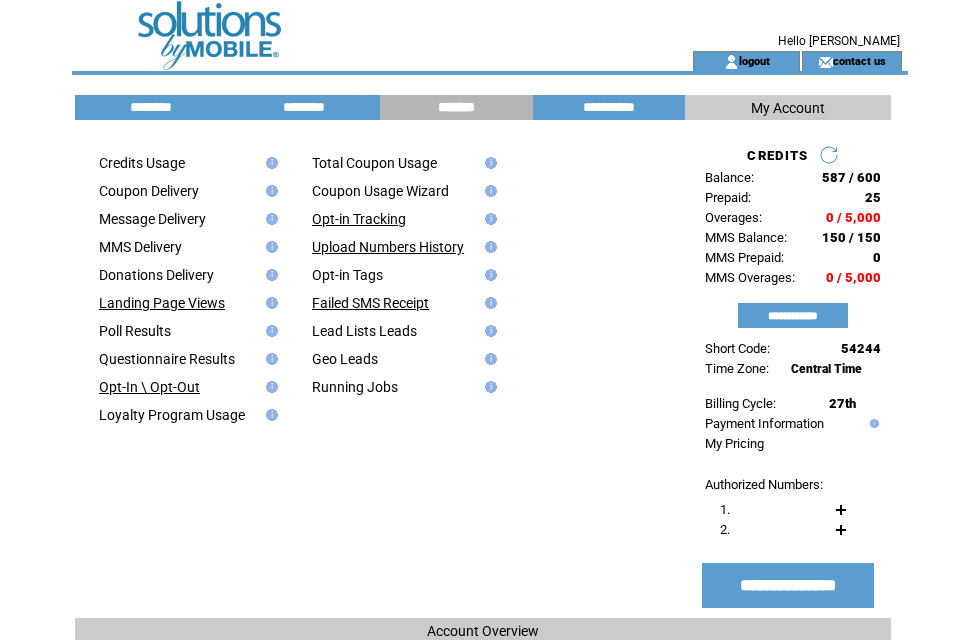 click on "Failed SMS Receipt" at bounding box center (370, 303) 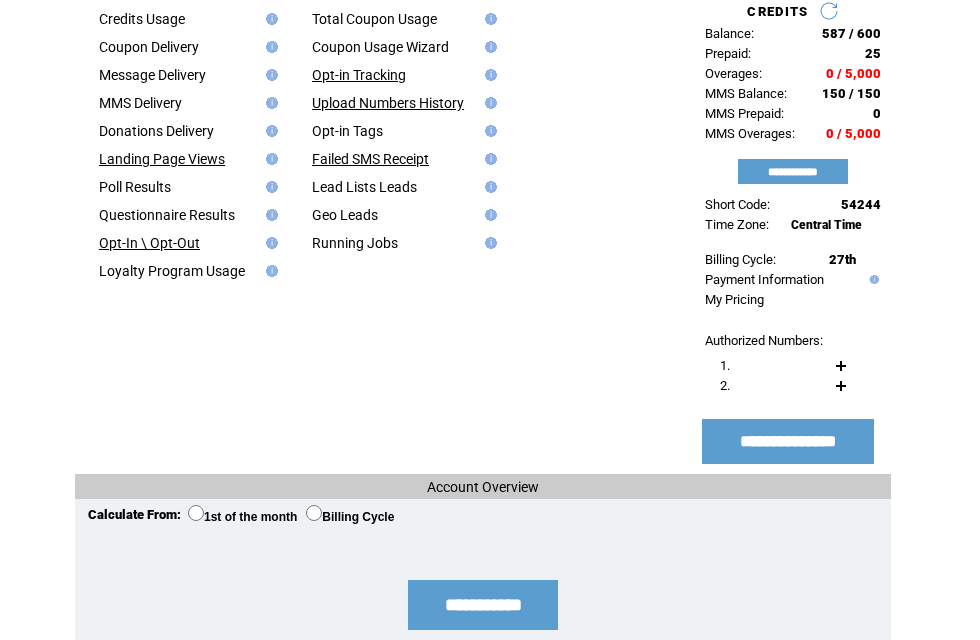 scroll, scrollTop: 0, scrollLeft: 0, axis: both 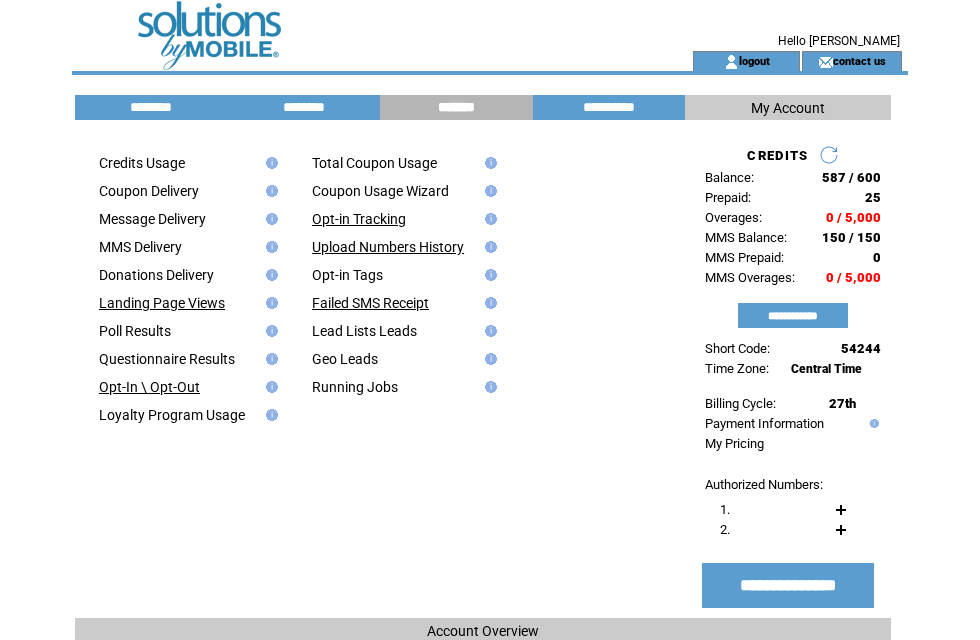 click at bounding box center [483, 125] 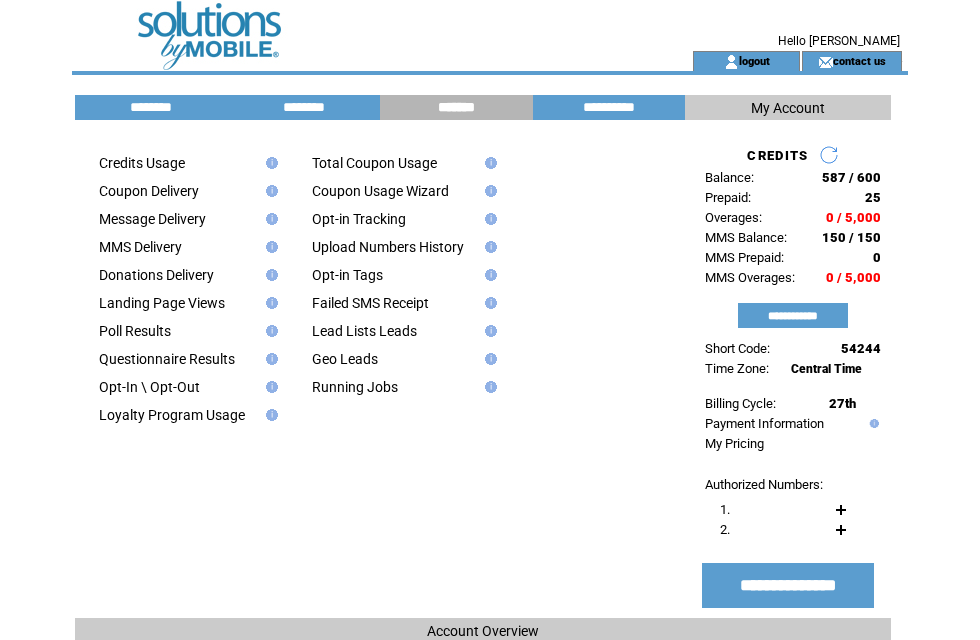 click at bounding box center (829, 155) 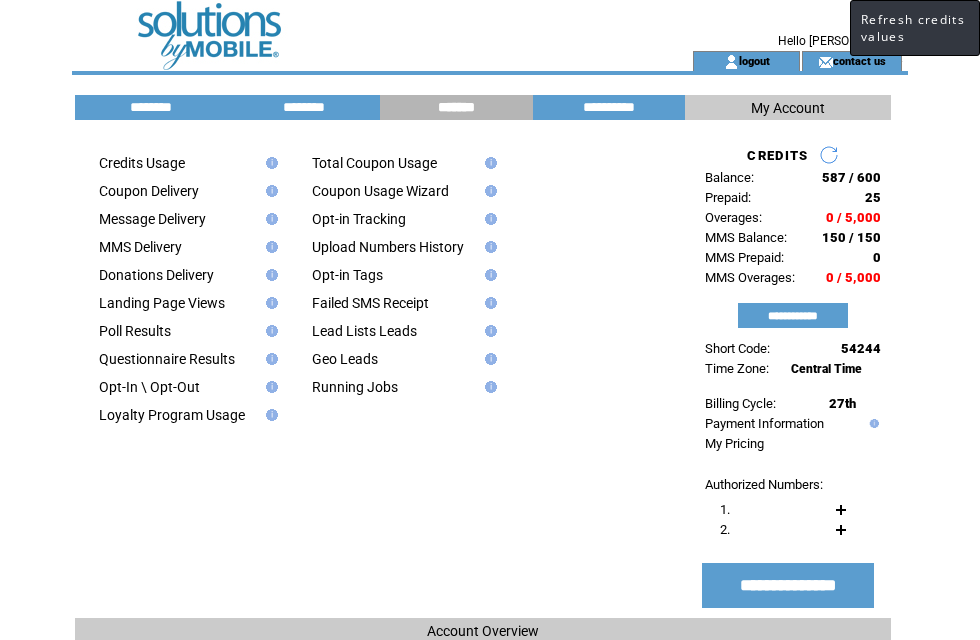 click on "My Account" at bounding box center (788, 108) 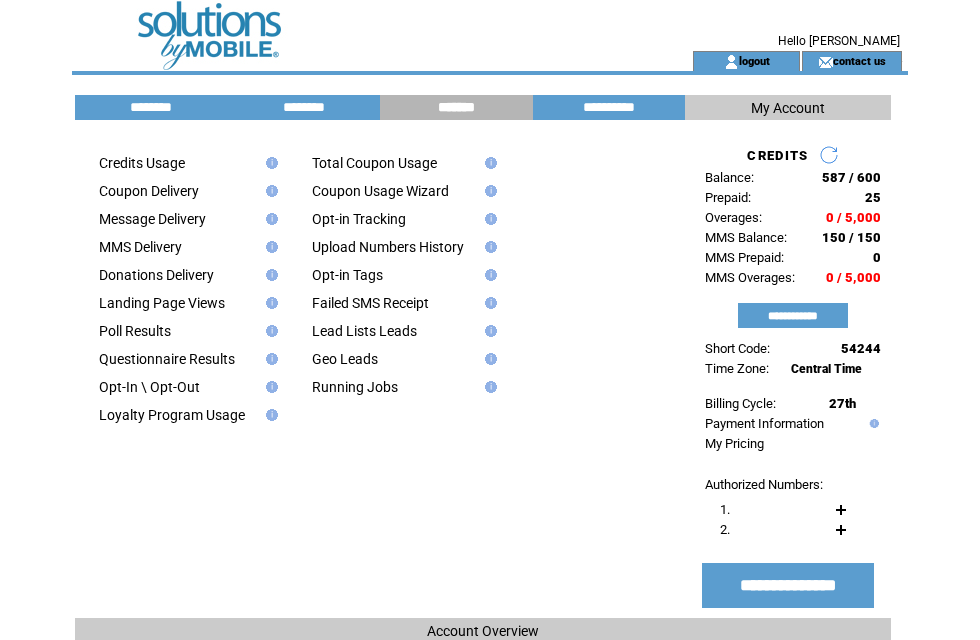 click on "My Account" at bounding box center (788, 107) 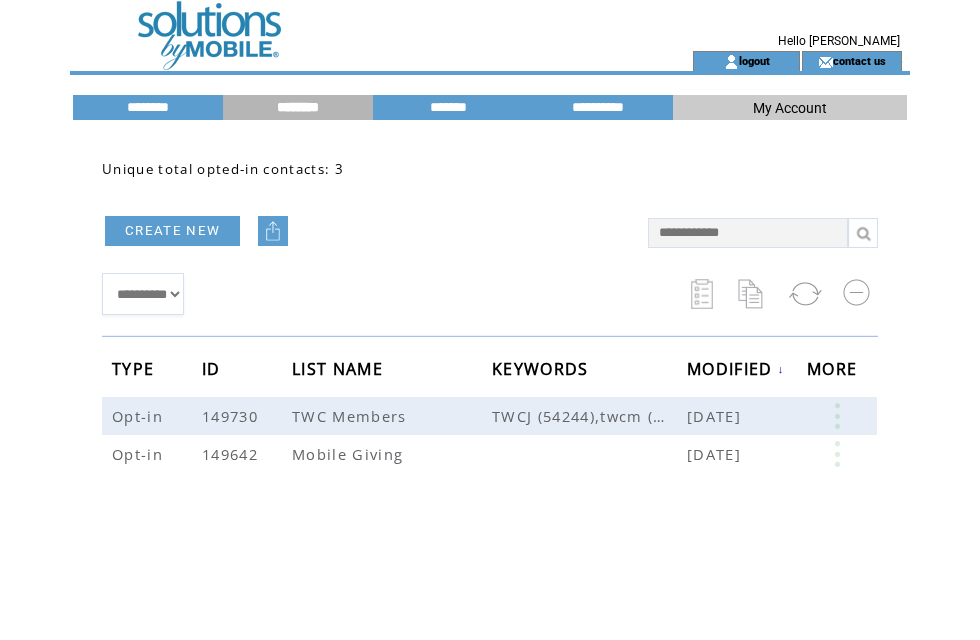 click on "TWC Members" at bounding box center [352, 416] 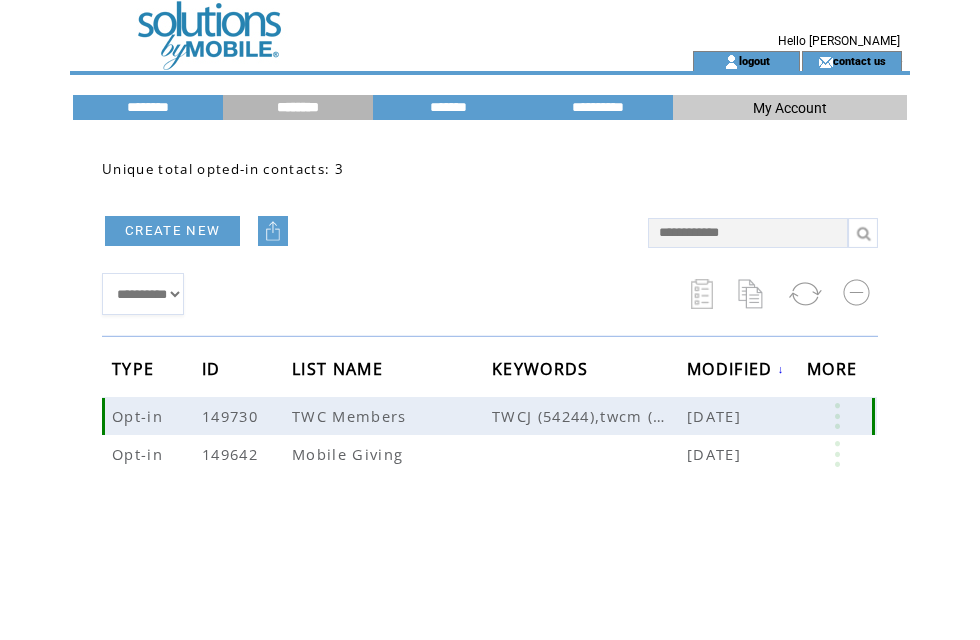 click at bounding box center (837, 416) 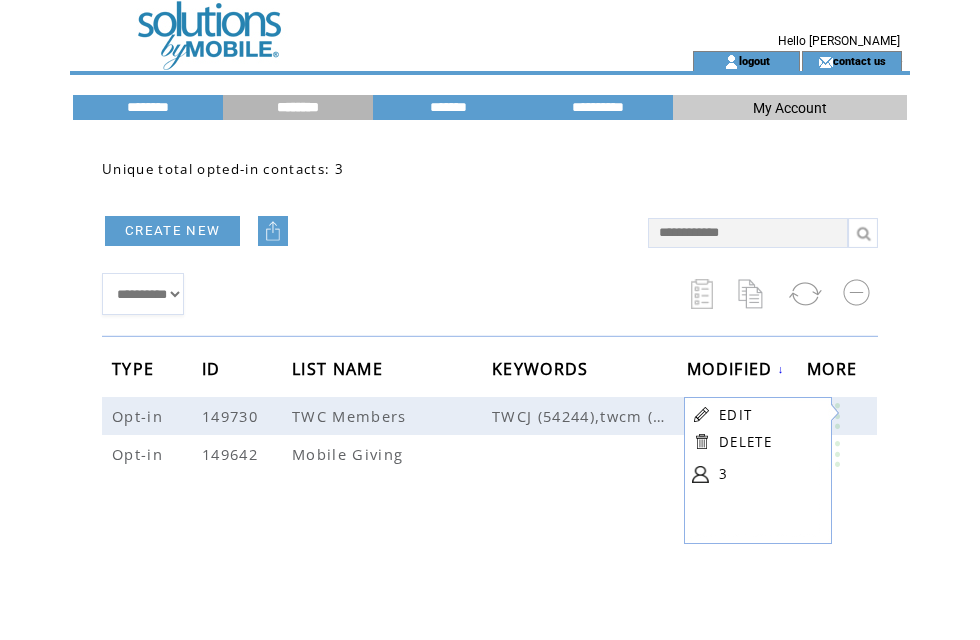 click on "**********" 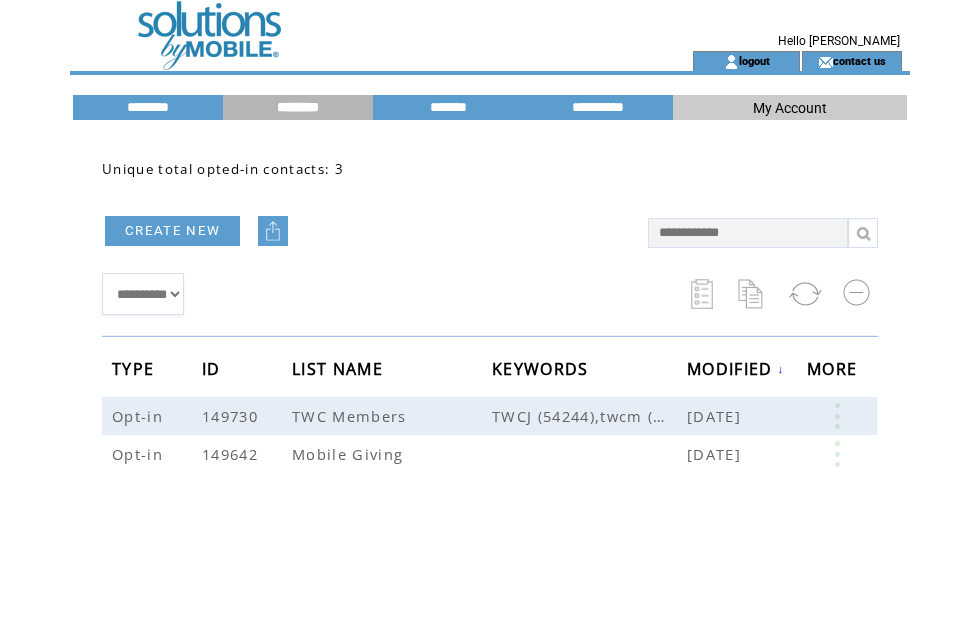 click at bounding box center [837, 416] 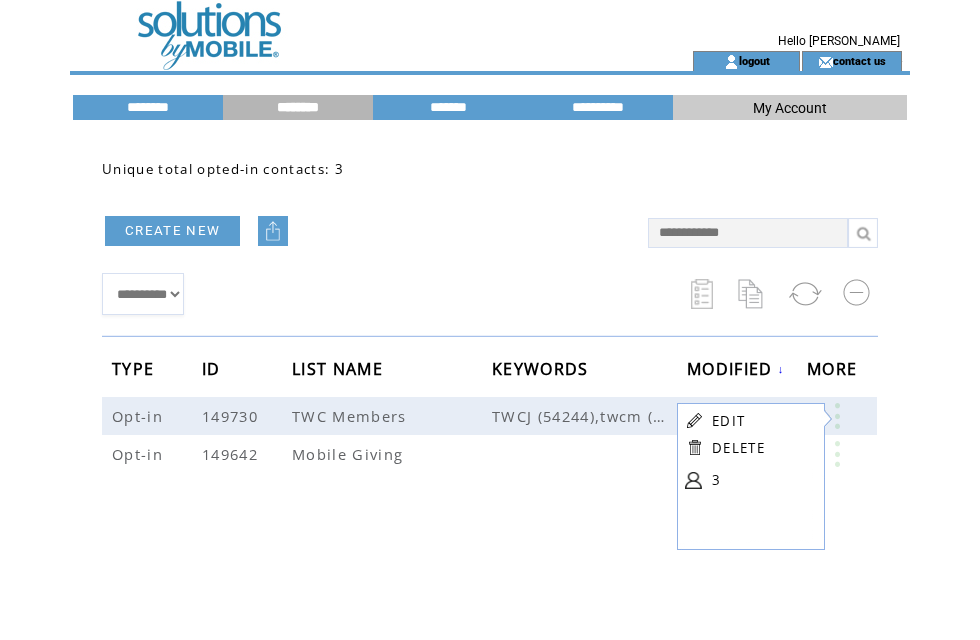 click at bounding box center (693, 480) 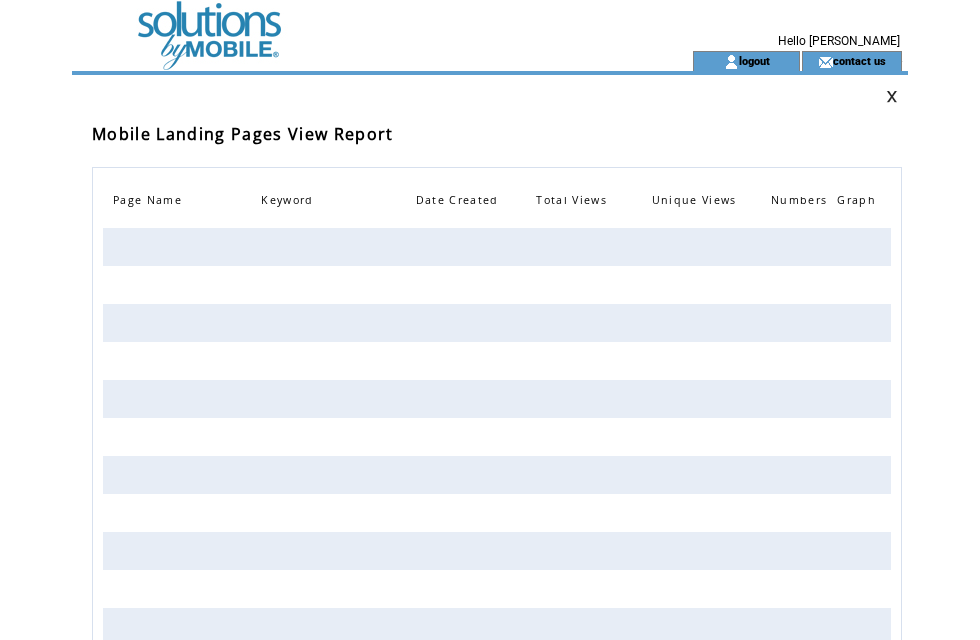 scroll, scrollTop: 0, scrollLeft: 0, axis: both 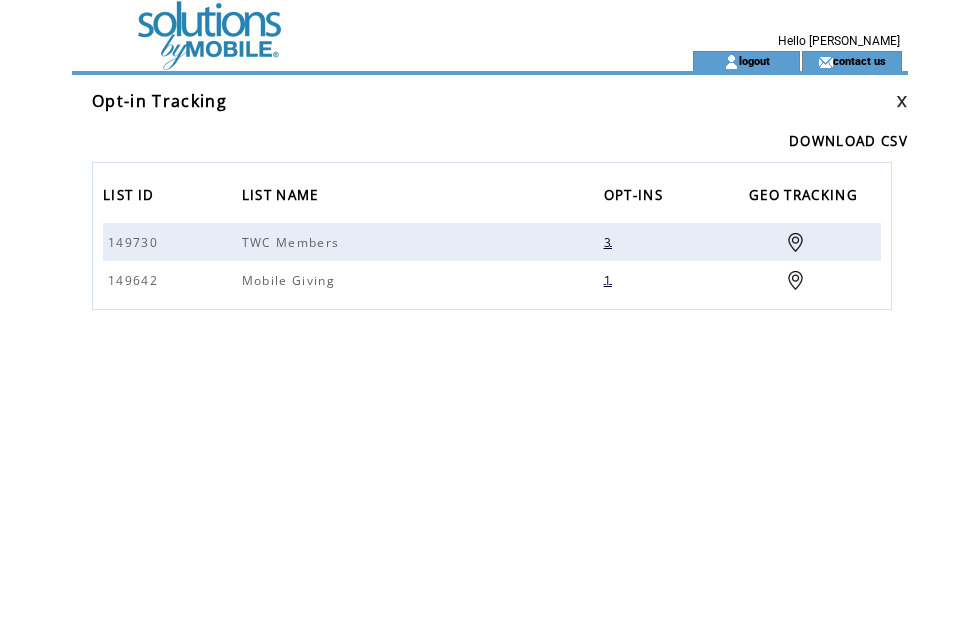 click at bounding box center [795, 242] 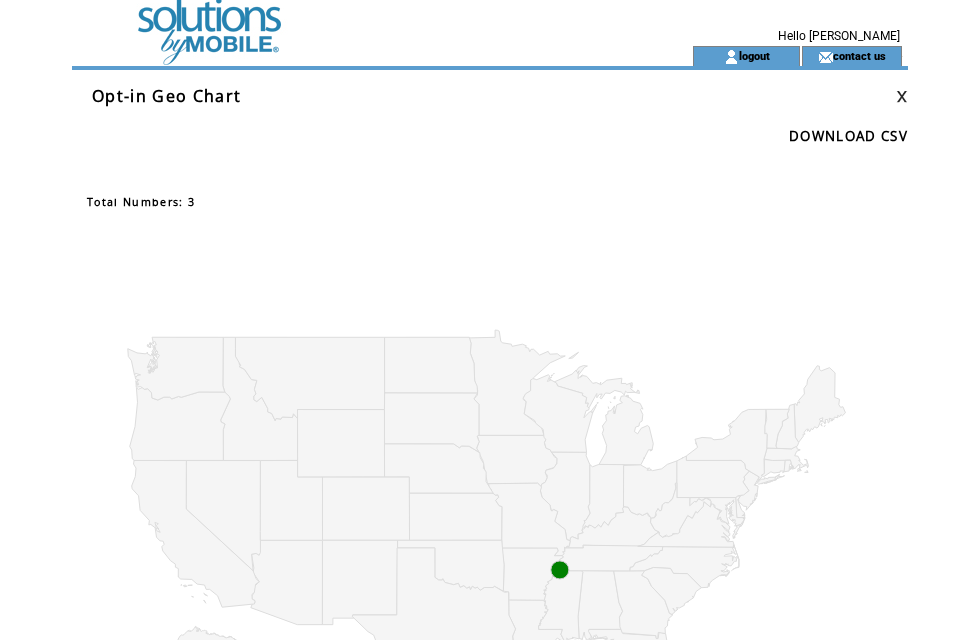 scroll, scrollTop: 0, scrollLeft: 0, axis: both 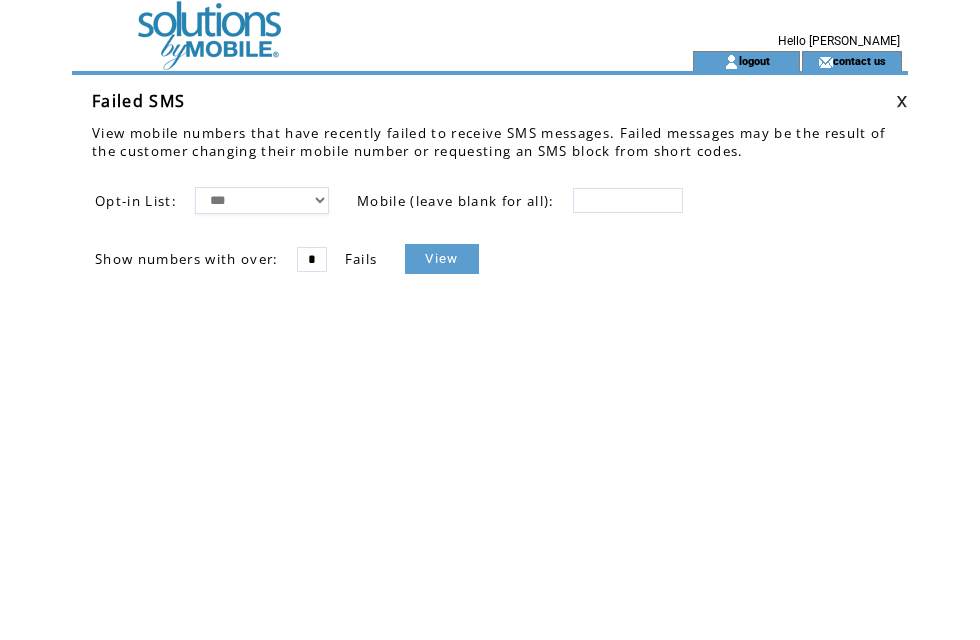 click on "View" at bounding box center (441, 259) 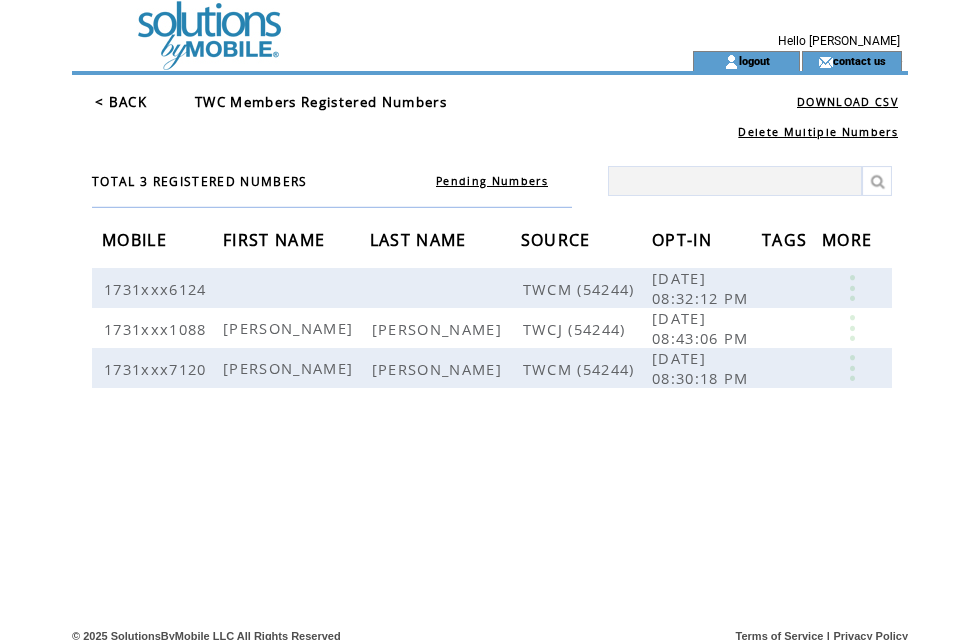 scroll, scrollTop: 0, scrollLeft: 0, axis: both 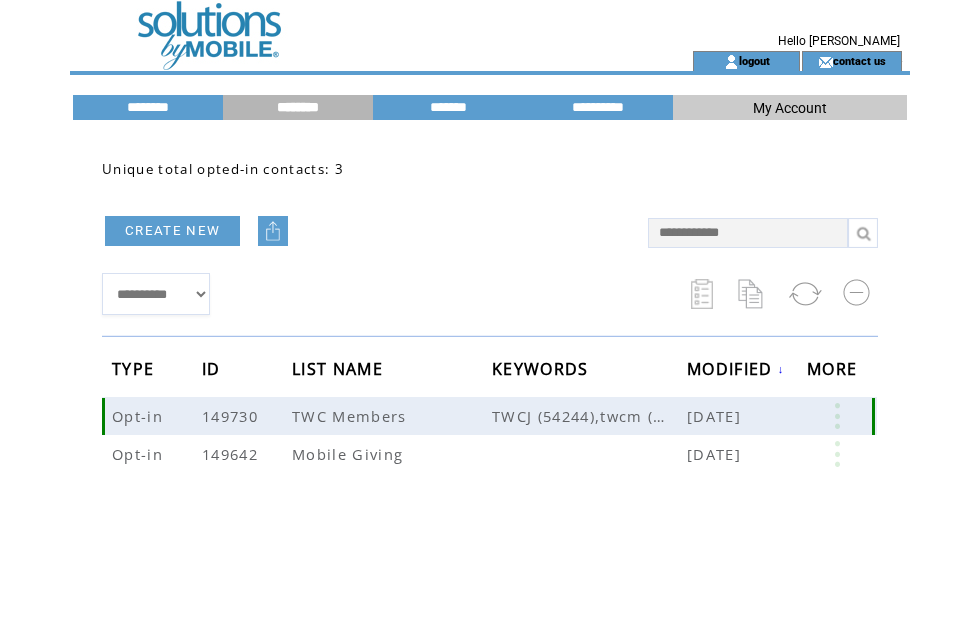 click at bounding box center (837, 416) 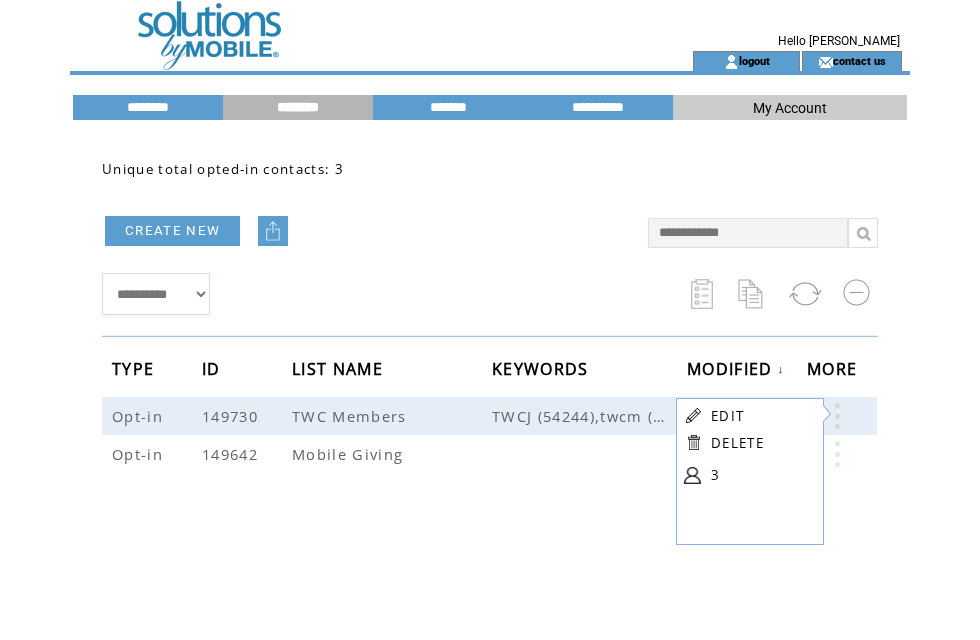 click at bounding box center (692, 475) 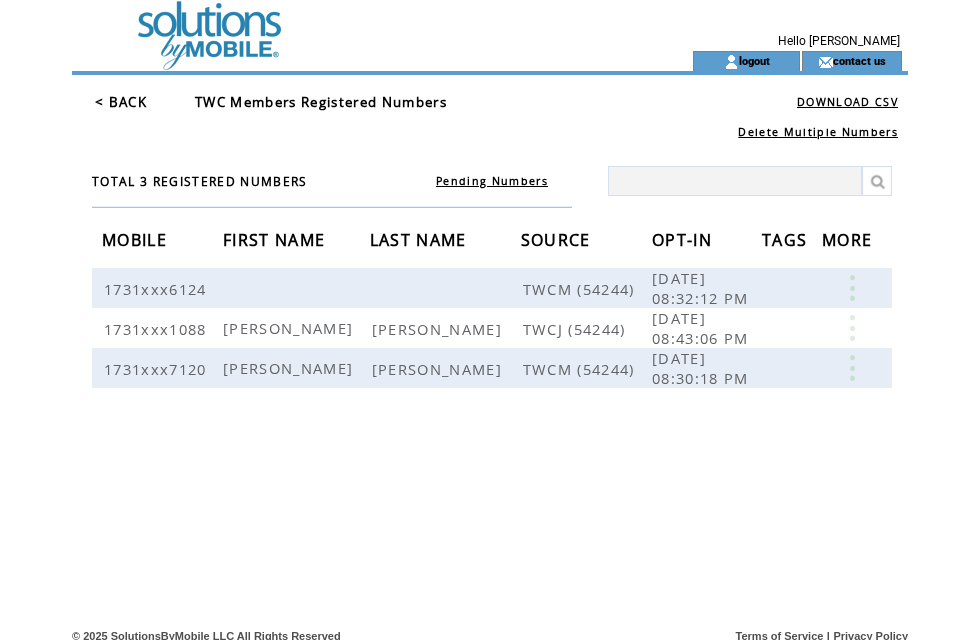 scroll, scrollTop: 0, scrollLeft: 0, axis: both 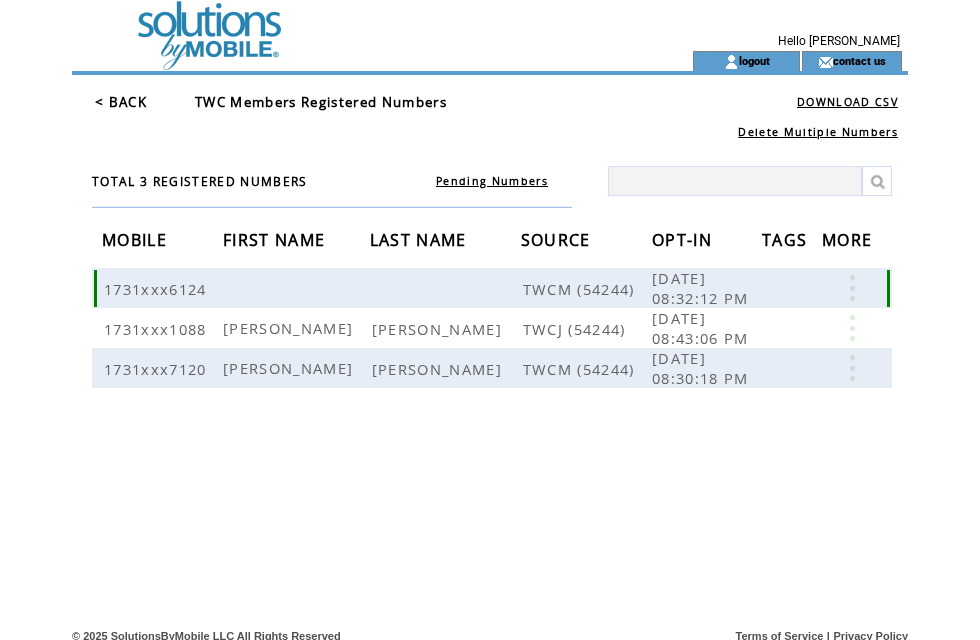 click at bounding box center [852, 288] 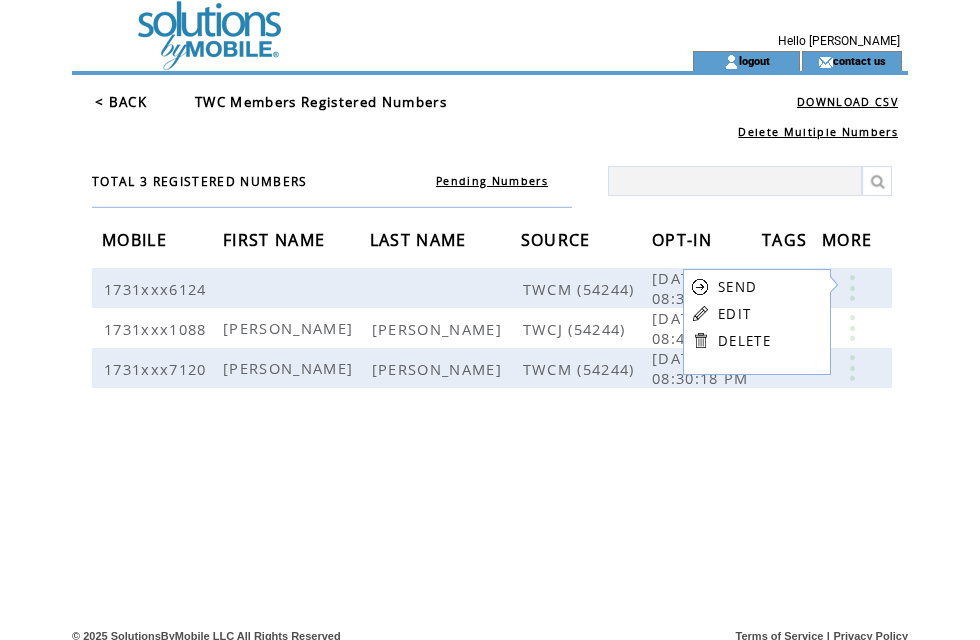 click on "TOTAL 3 REGISTERED NUMBERS
Pending Numbers
MOBILE FIRST NAME LAST NAME SOURCE OPT-IN TAGS MORE
1731xxx6124 TWCM (54244) [DATE] 08:32:12 PM
1731xxx1088 [PERSON_NAME] (54244) [DATE] 08:43:06 PM
1731xxx7120 [PERSON_NAME]  TWCM (54244) [DATE] 08:30:18 PM" at bounding box center [497, 340] 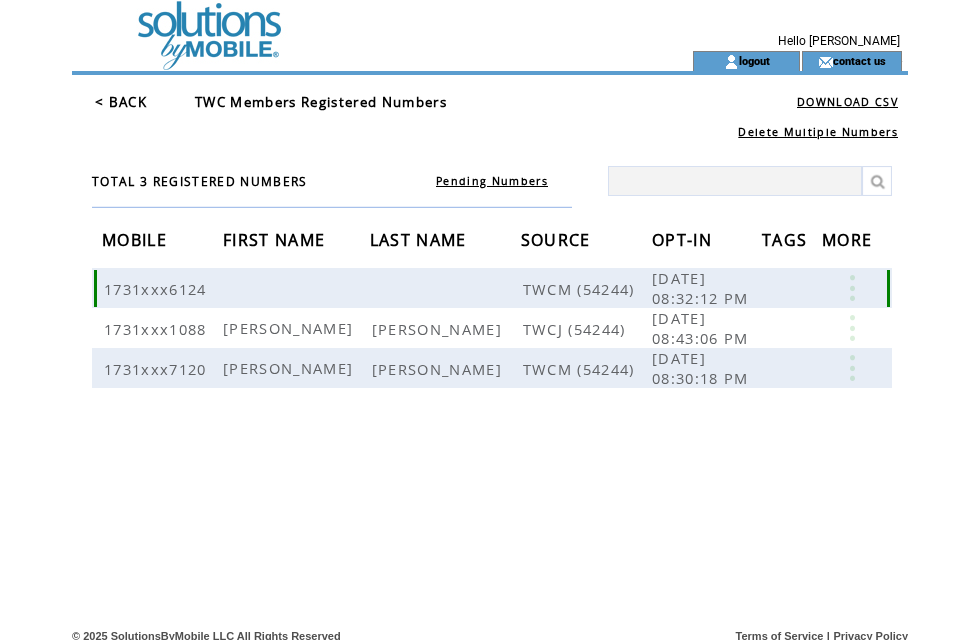 click at bounding box center [852, 288] 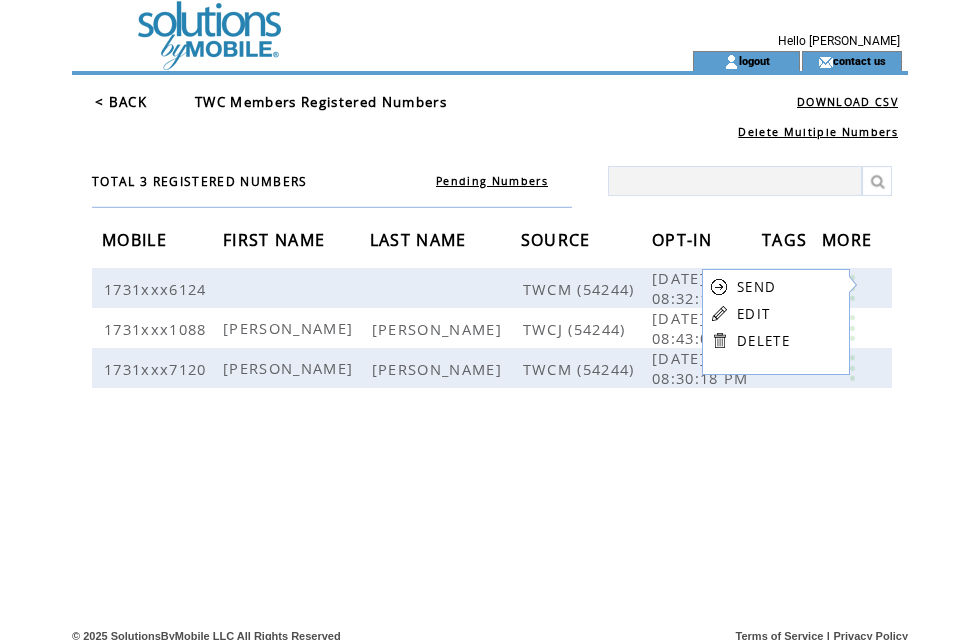 click on "TOTAL 3 REGISTERED NUMBERS
Pending Numbers
MOBILE FIRST NAME LAST NAME SOURCE OPT-IN TAGS MORE
1731xxx6124 TWCM (54244) [DATE] 08:32:12 PM
1731xxx1088 [PERSON_NAME] (54244) [DATE] 08:43:06 PM
1731xxx7120 [PERSON_NAME]  TWCM (54244) [DATE] 08:30:18 PM" at bounding box center [497, 340] 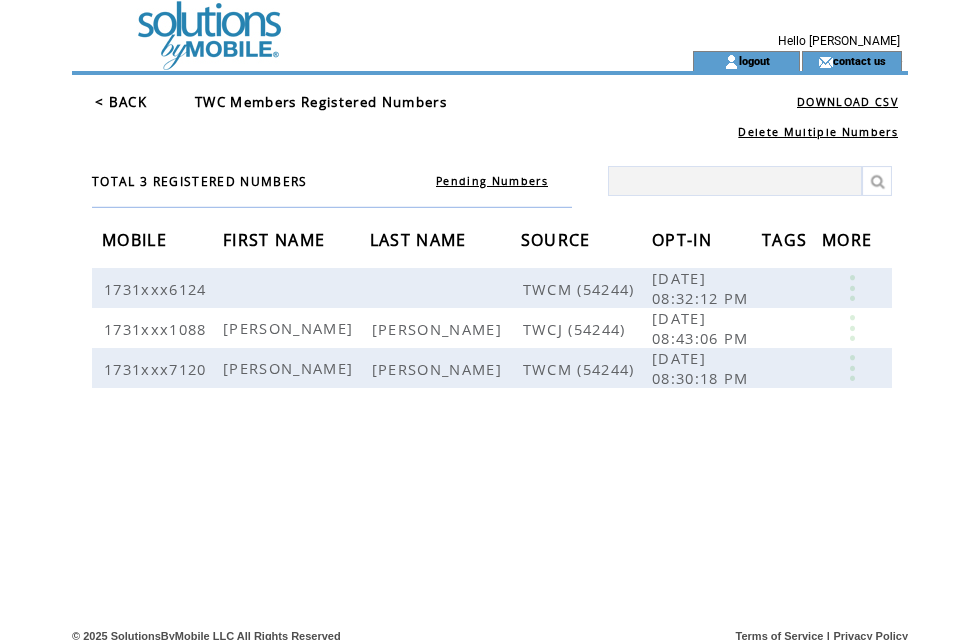 click at bounding box center [852, 328] 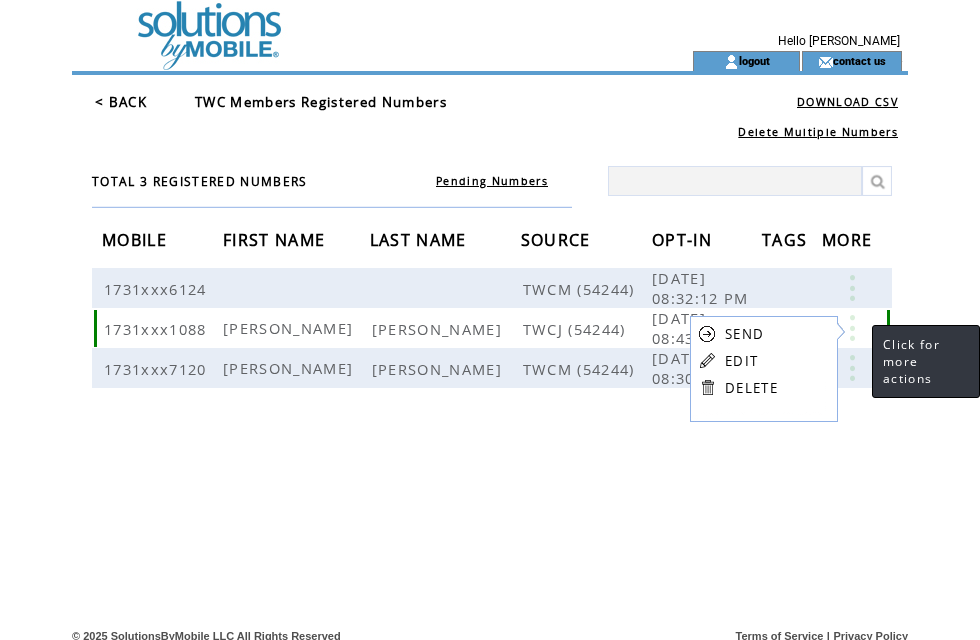 click on "TOTAL 3 REGISTERED NUMBERS
Pending Numbers
MOBILE FIRST NAME LAST NAME SOURCE OPT-IN TAGS MORE
1731xxx6124 TWCM (54244) [DATE] 08:32:12 PM
1731xxx1088 [PERSON_NAME] (54244) [DATE] 08:43:06 PM
1731xxx7120 [PERSON_NAME]  TWCM (54244) [DATE] 08:30:18 PM" at bounding box center (497, 340) 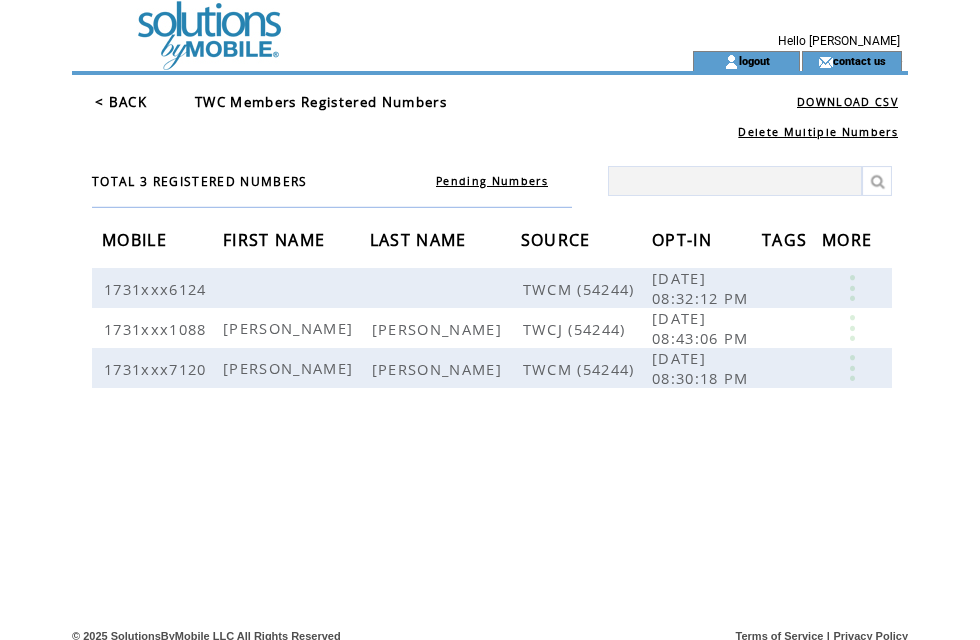 click on "< BACK" at bounding box center (121, 102) 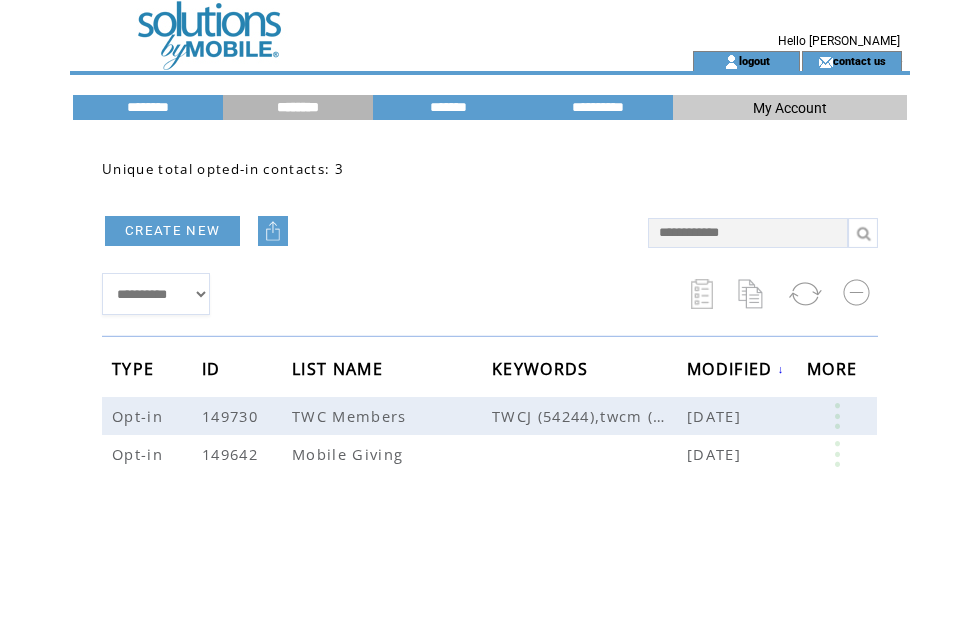 scroll, scrollTop: 0, scrollLeft: 0, axis: both 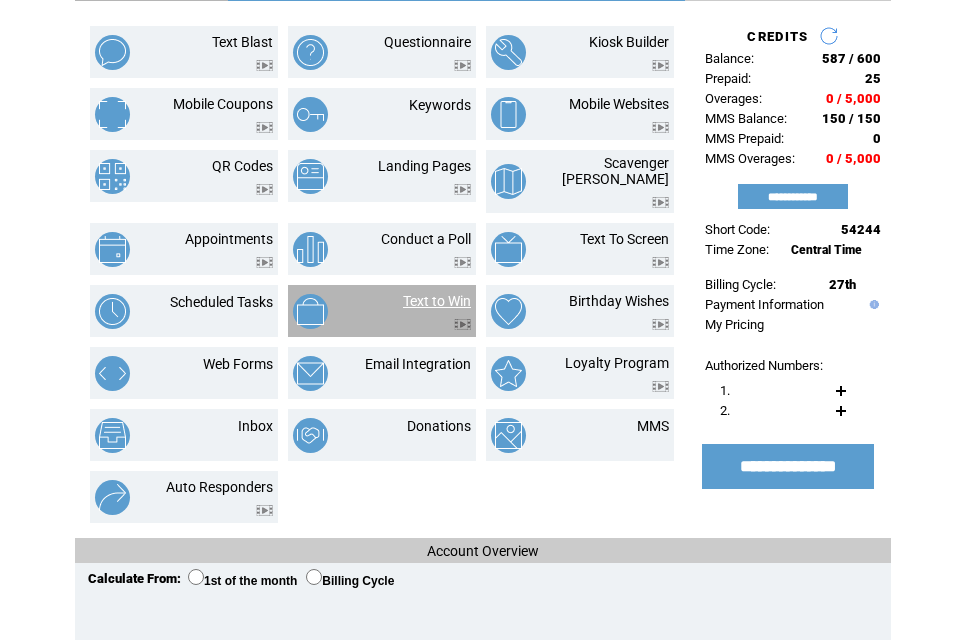click on "Text to Win" at bounding box center [437, 301] 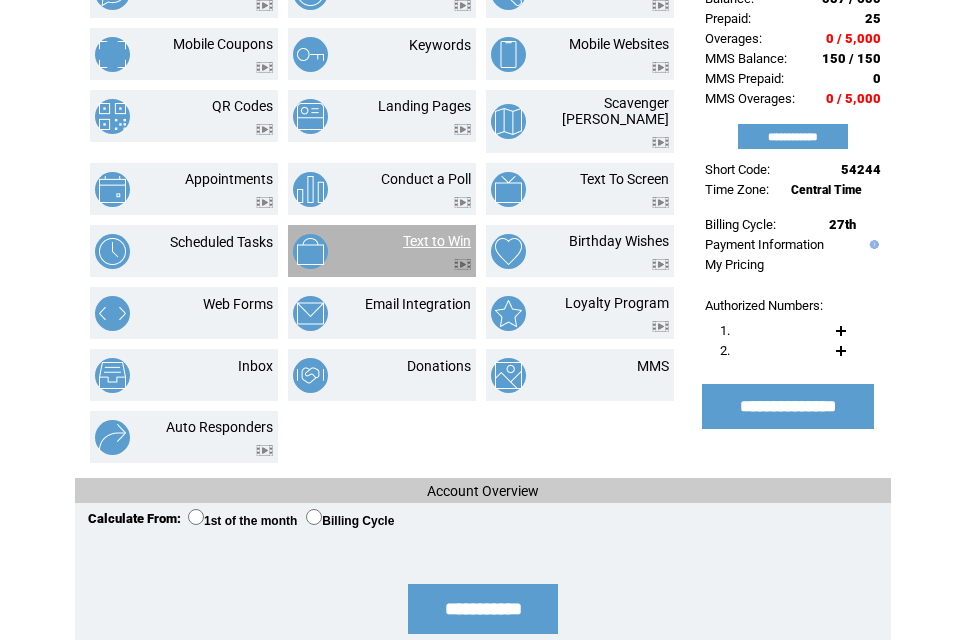 scroll, scrollTop: 180, scrollLeft: 0, axis: vertical 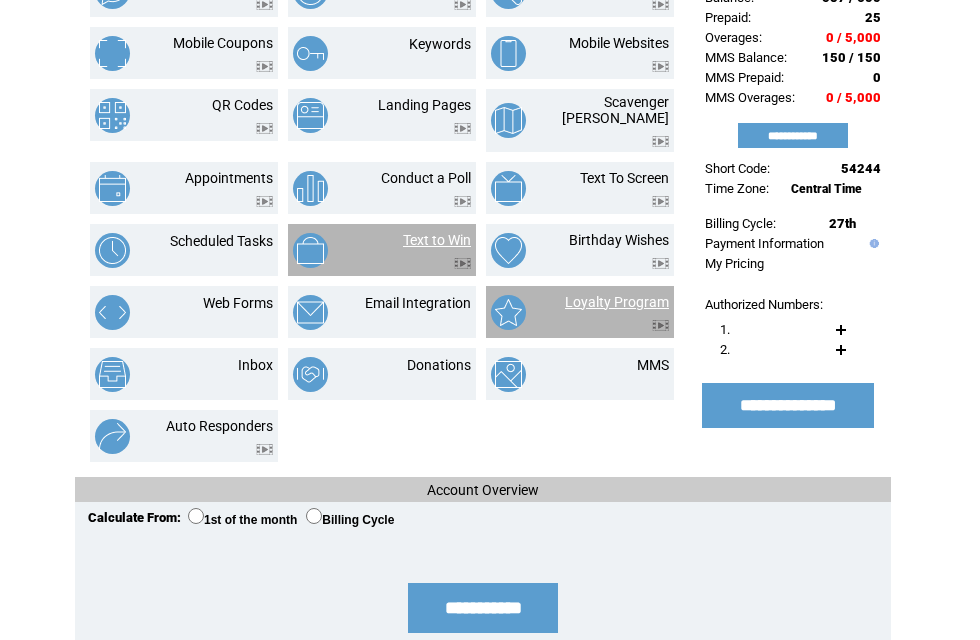 click on "Loyalty Program" at bounding box center [617, 302] 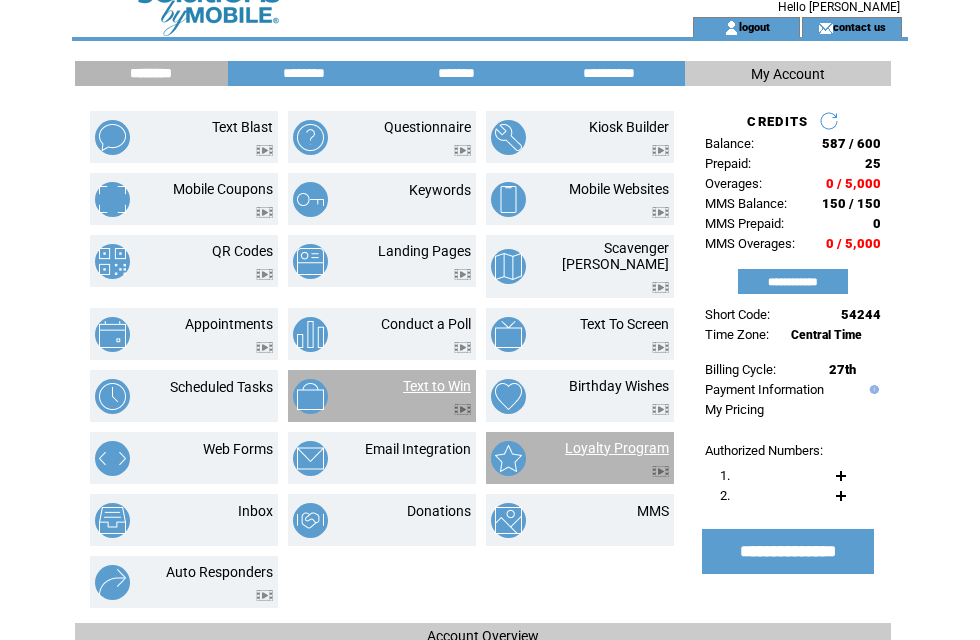 scroll, scrollTop: 0, scrollLeft: 0, axis: both 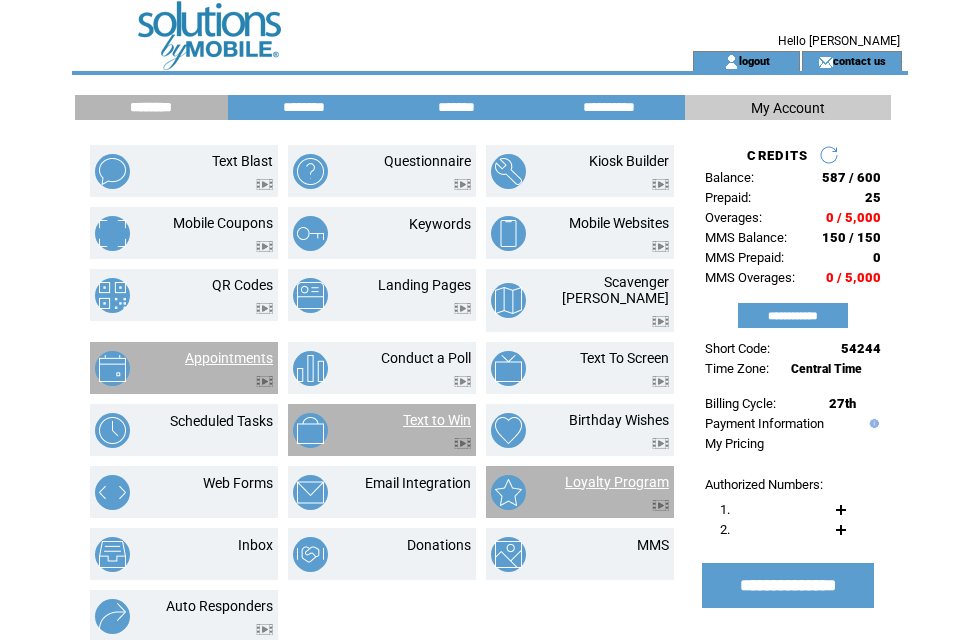 click on "Appointments" at bounding box center (229, 358) 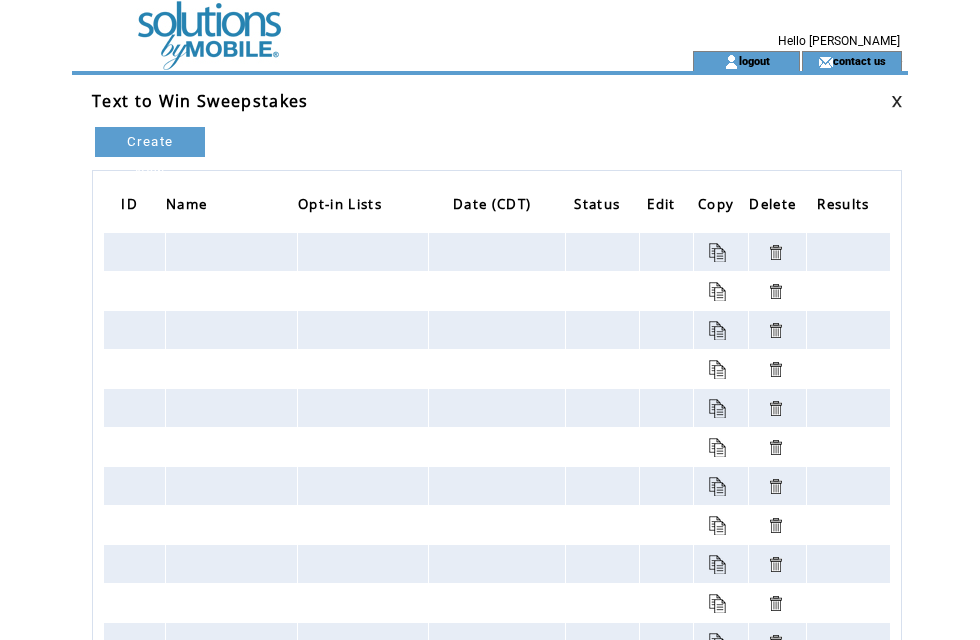scroll, scrollTop: 0, scrollLeft: 0, axis: both 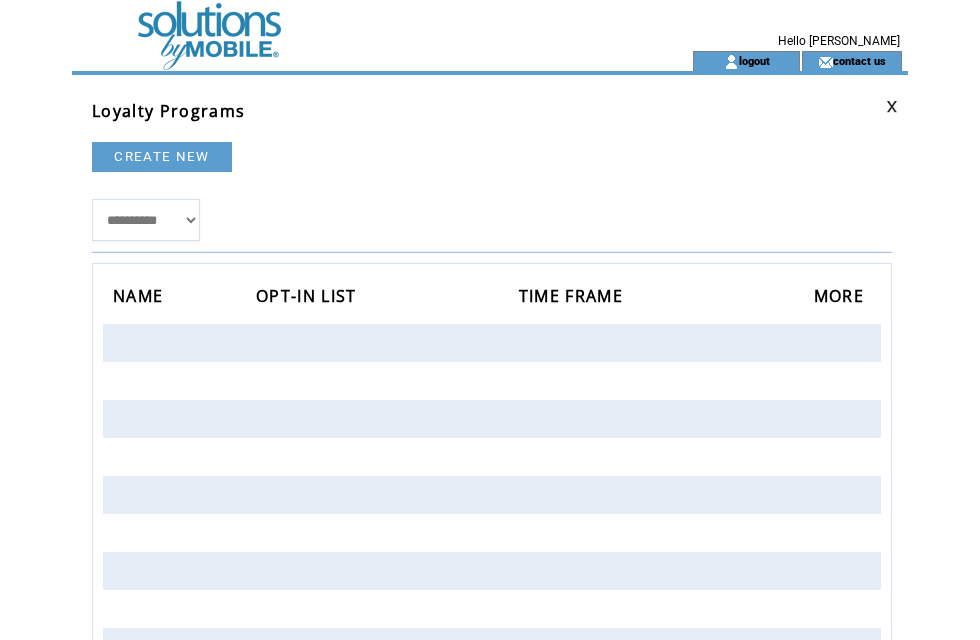 click on "CREATE NEW" at bounding box center (162, 157) 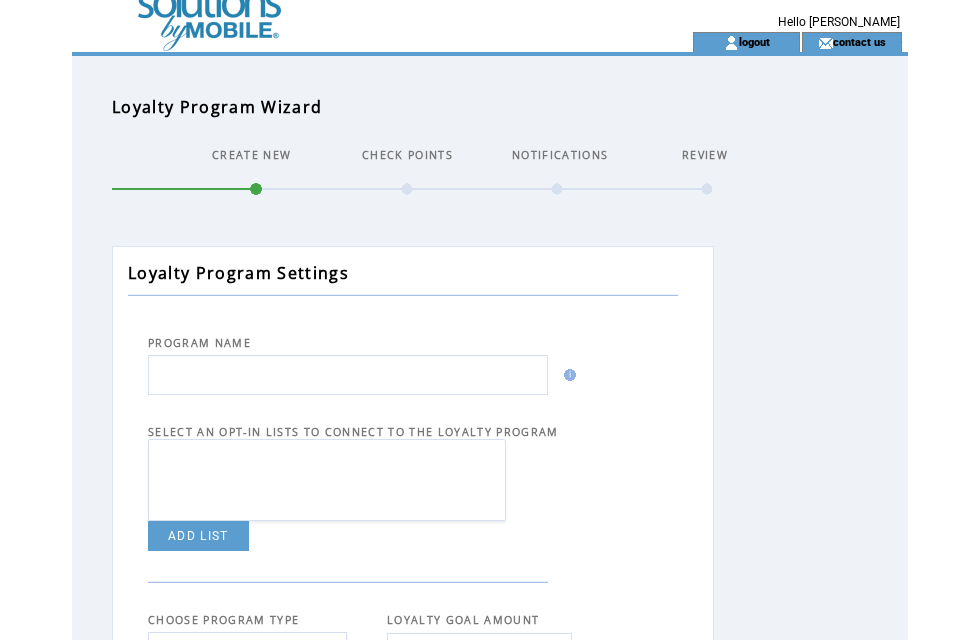 scroll, scrollTop: 0, scrollLeft: 0, axis: both 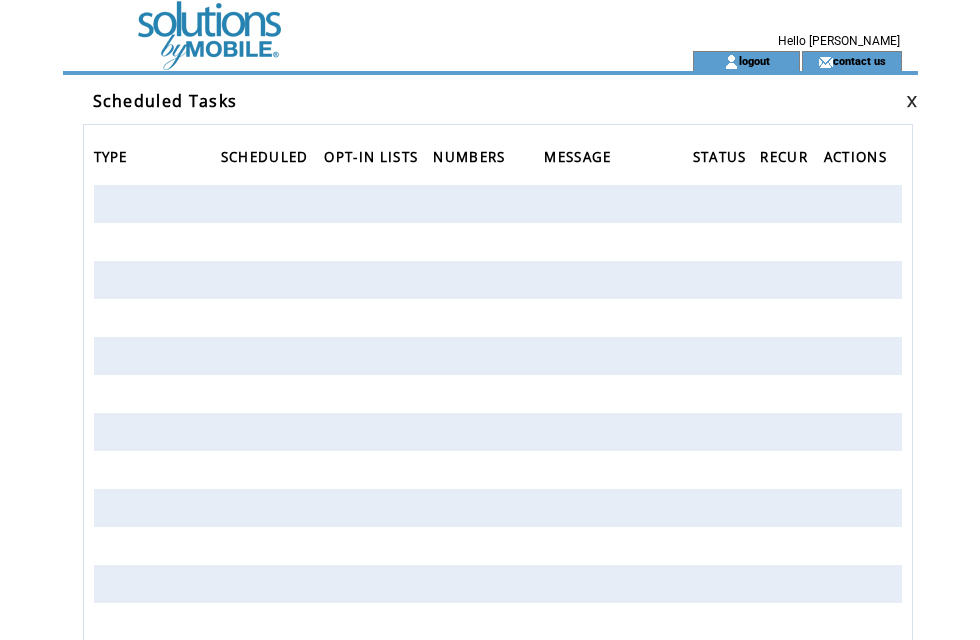 click at bounding box center [273, 204] 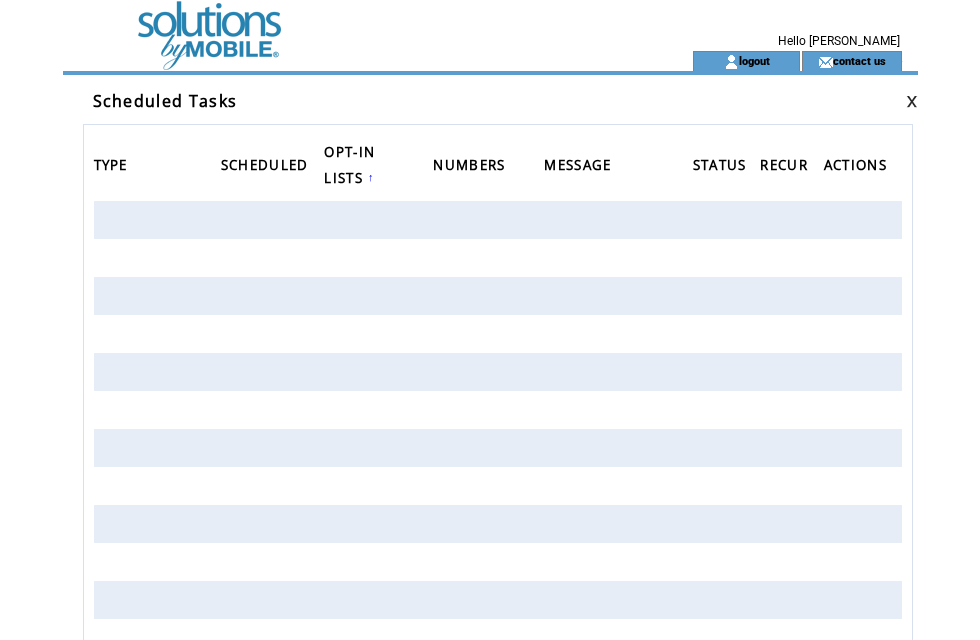 scroll, scrollTop: 0, scrollLeft: 0, axis: both 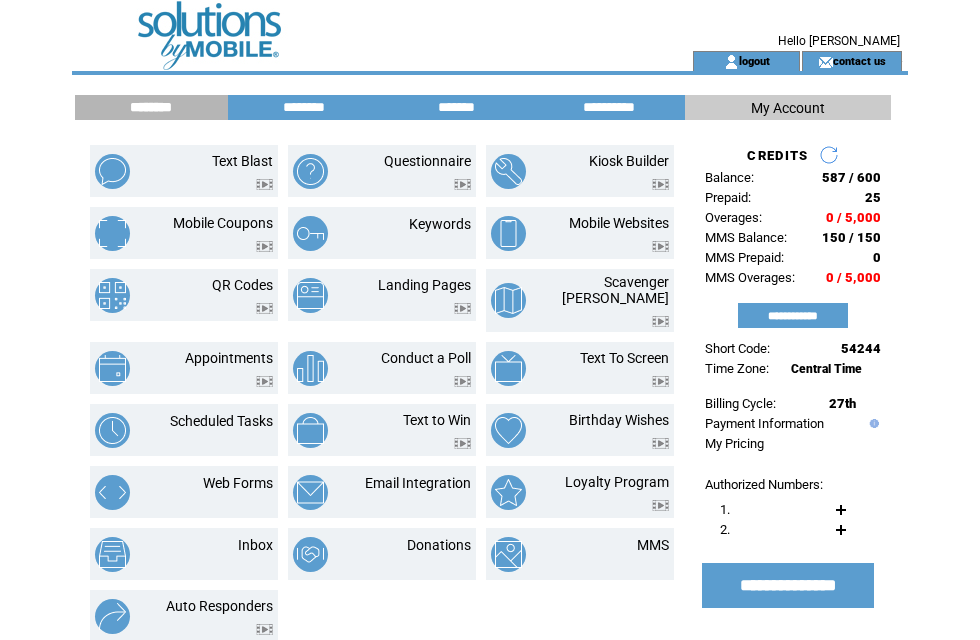 click on "Web Forms" at bounding box center [238, 483] 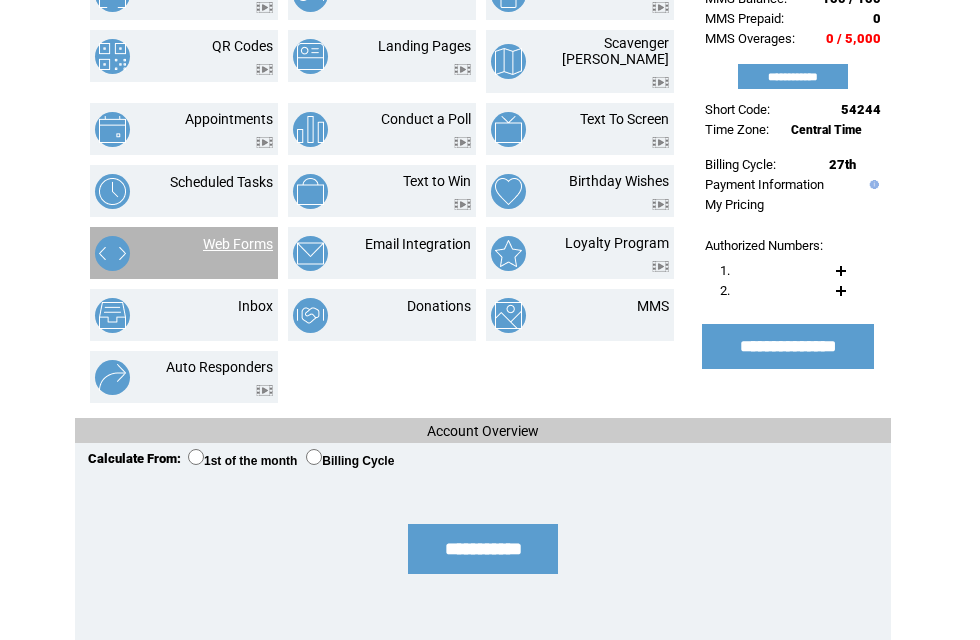 scroll, scrollTop: 237, scrollLeft: 0, axis: vertical 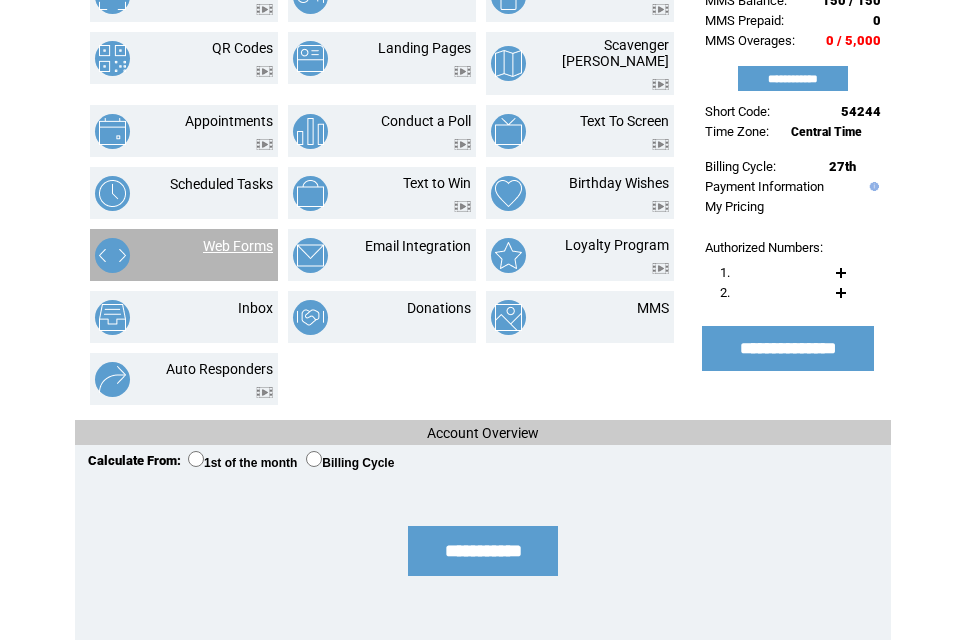 click on "Donations" at bounding box center [439, 308] 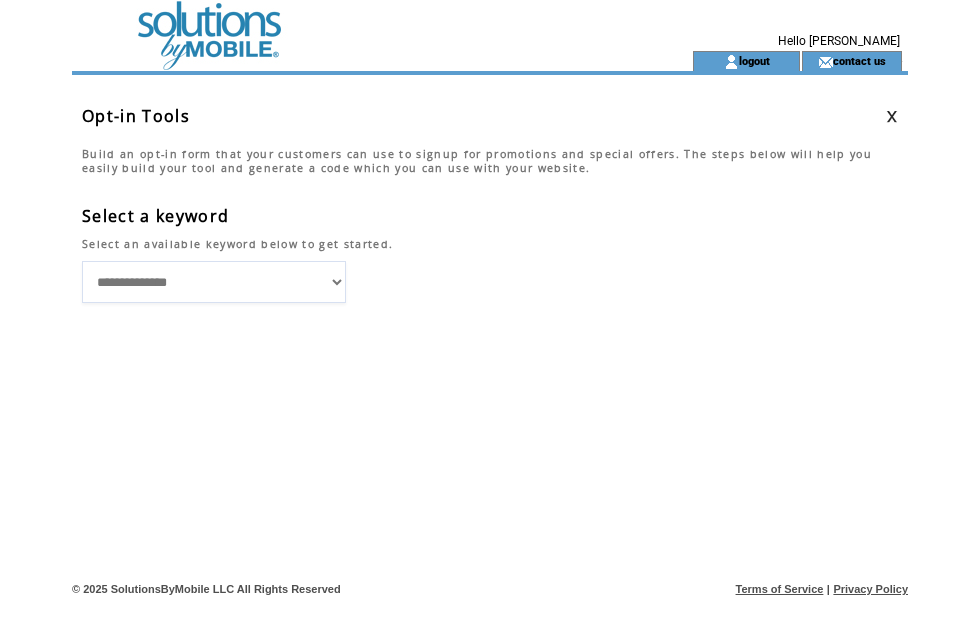 scroll, scrollTop: 0, scrollLeft: 0, axis: both 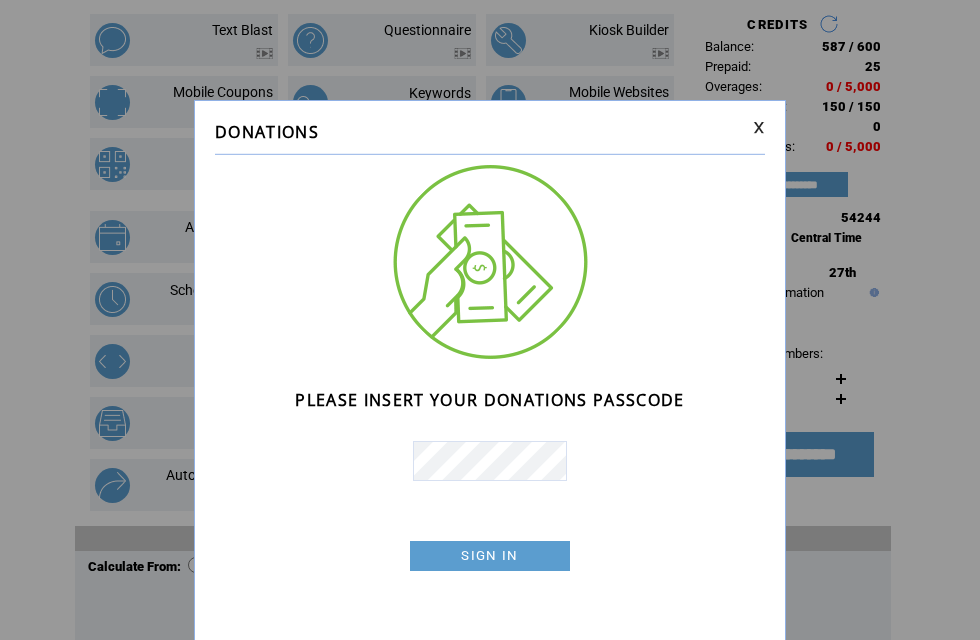 click at bounding box center (759, 127) 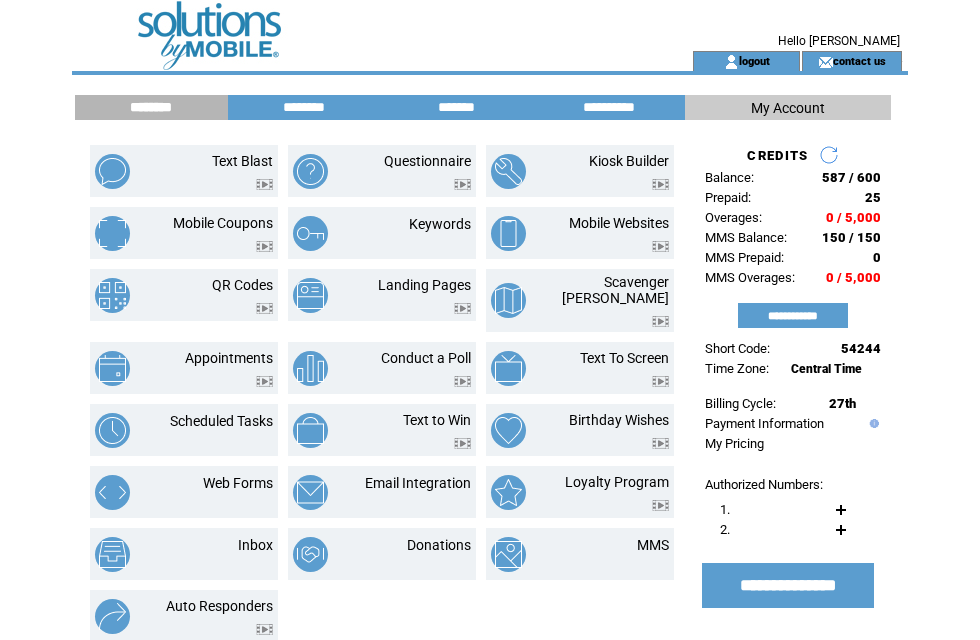 scroll, scrollTop: 0, scrollLeft: 0, axis: both 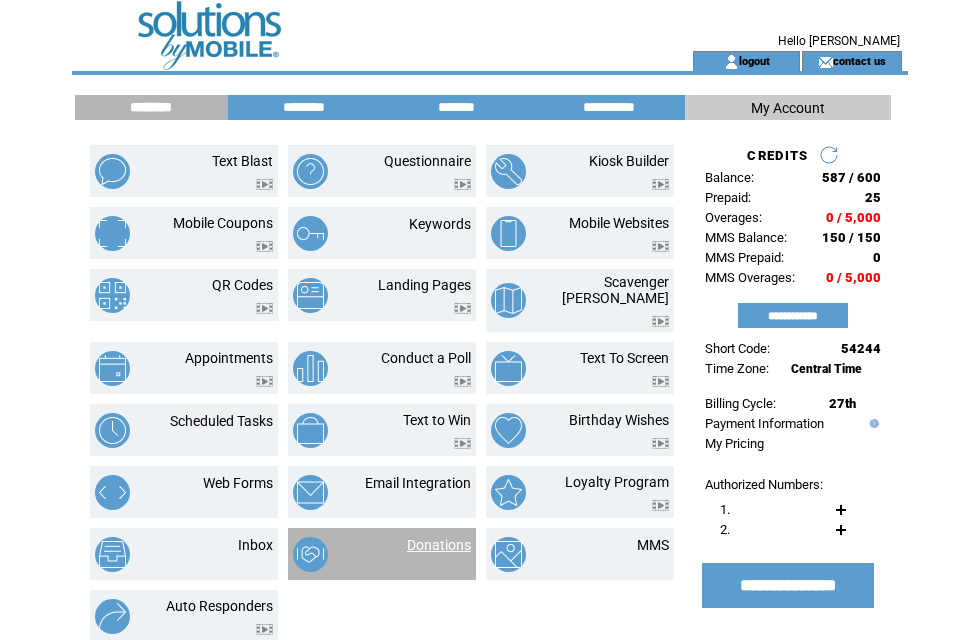 click on "Donations" at bounding box center [439, 545] 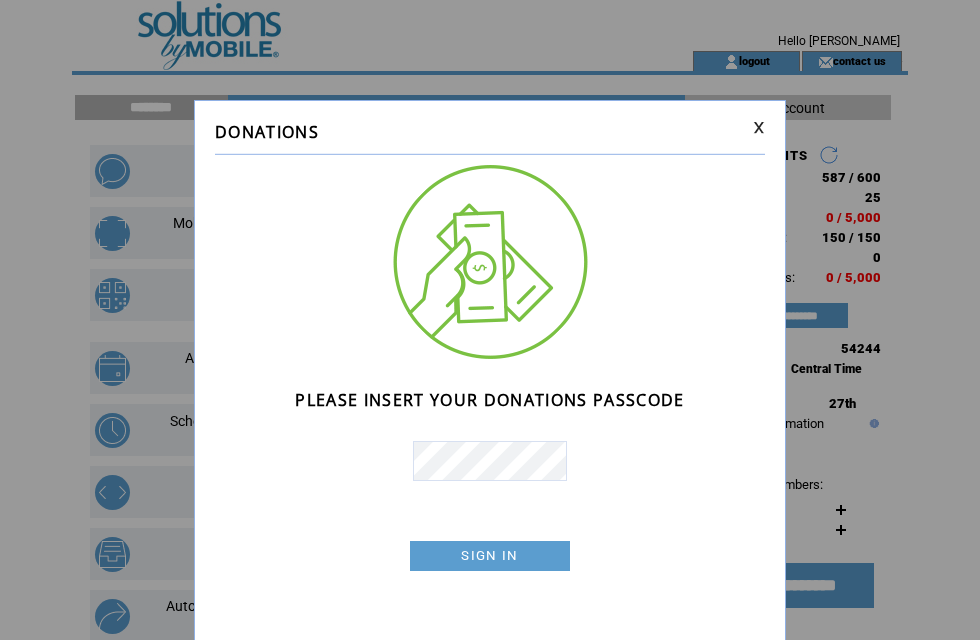 scroll, scrollTop: 0, scrollLeft: 0, axis: both 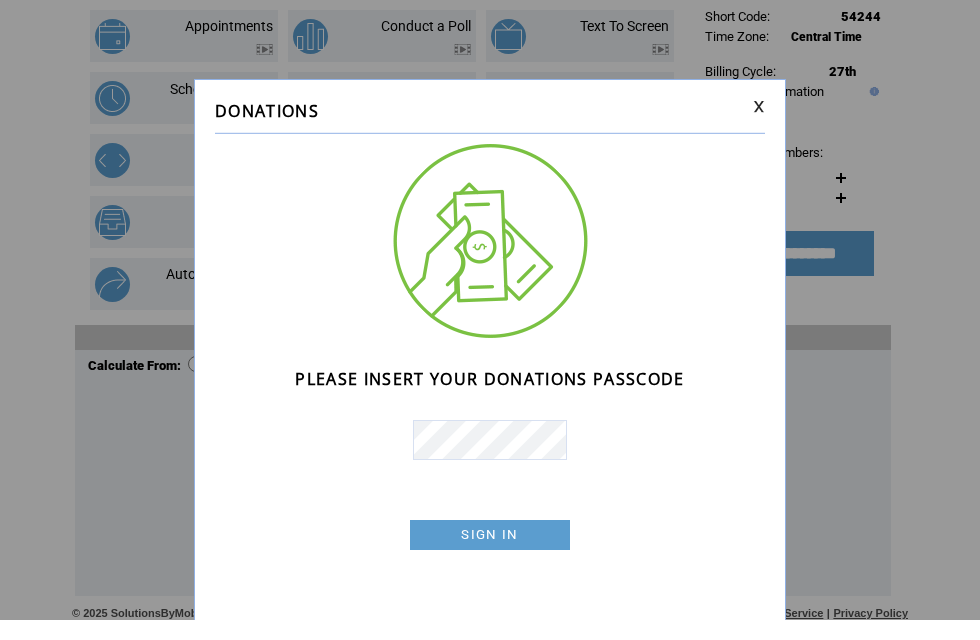 click on "SIGN IN" at bounding box center (490, 556) 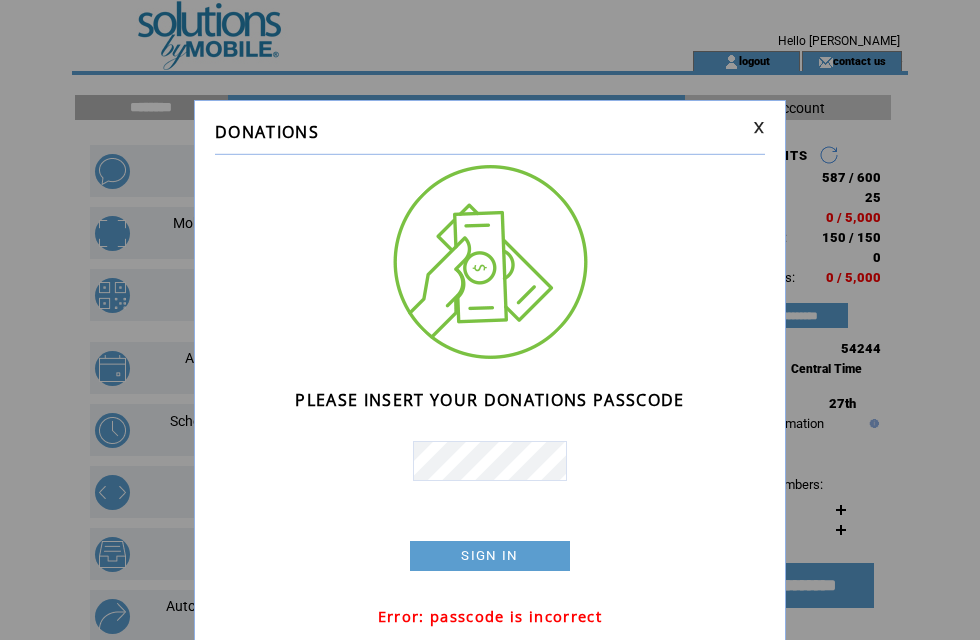 scroll, scrollTop: 0, scrollLeft: 0, axis: both 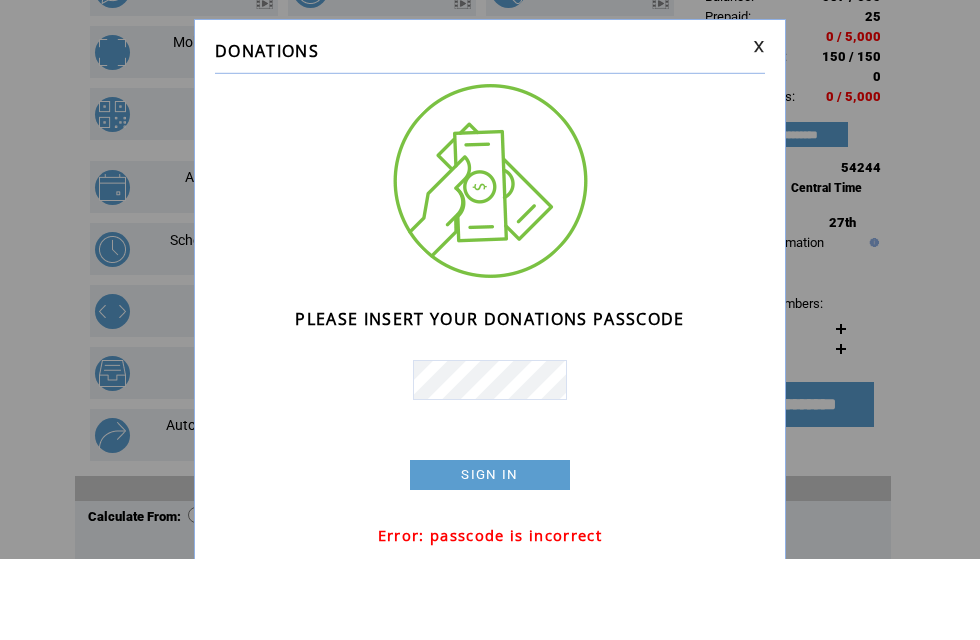 click at bounding box center [759, 127] 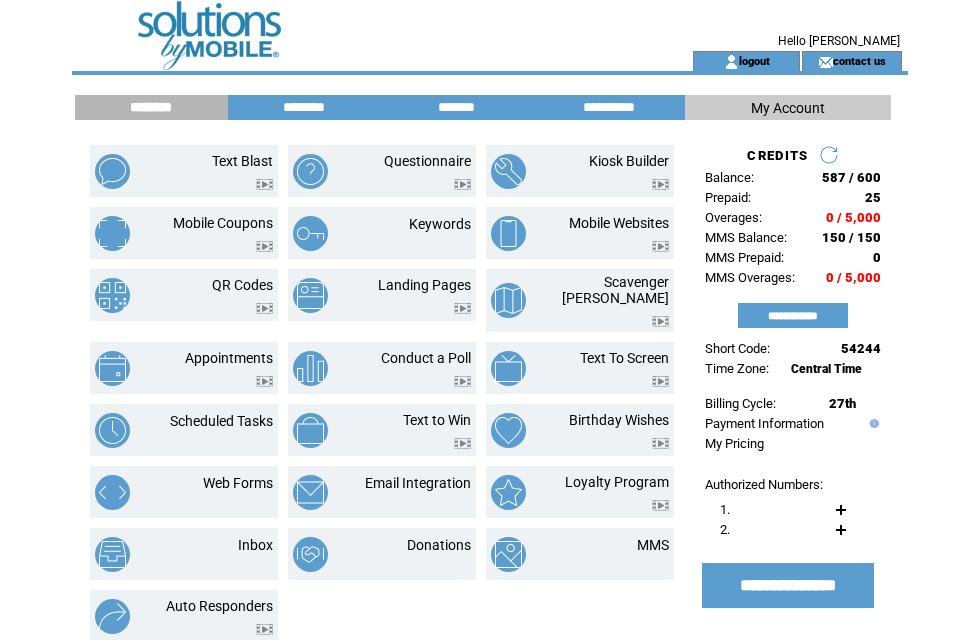 scroll, scrollTop: 0, scrollLeft: 0, axis: both 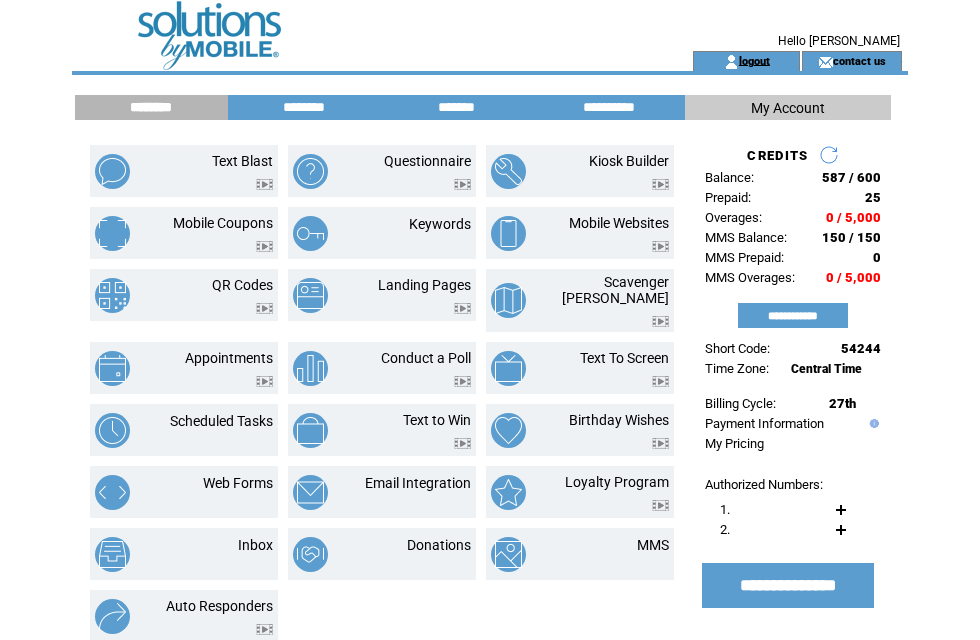 click on "logout" at bounding box center [754, 60] 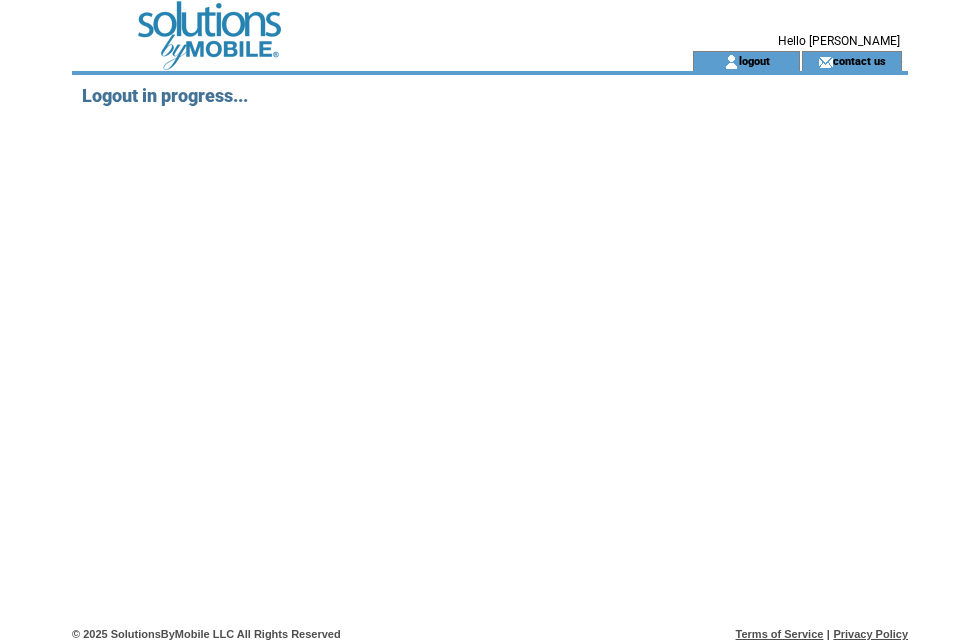 scroll, scrollTop: 0, scrollLeft: 0, axis: both 